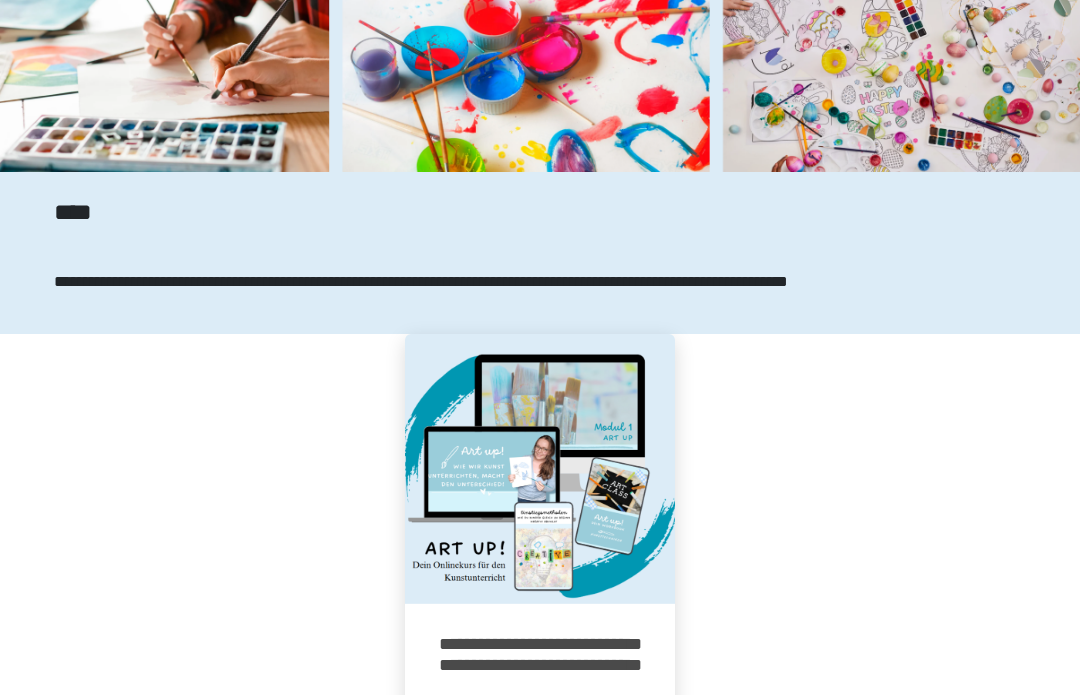 scroll, scrollTop: 0, scrollLeft: 0, axis: both 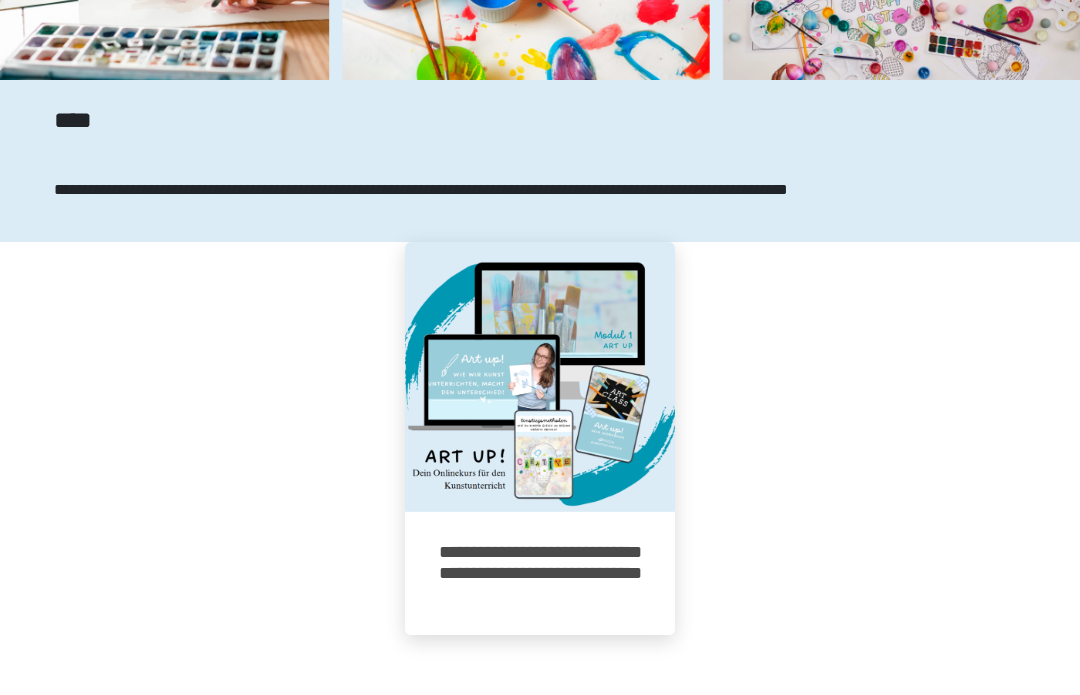 click at bounding box center (540, 377) 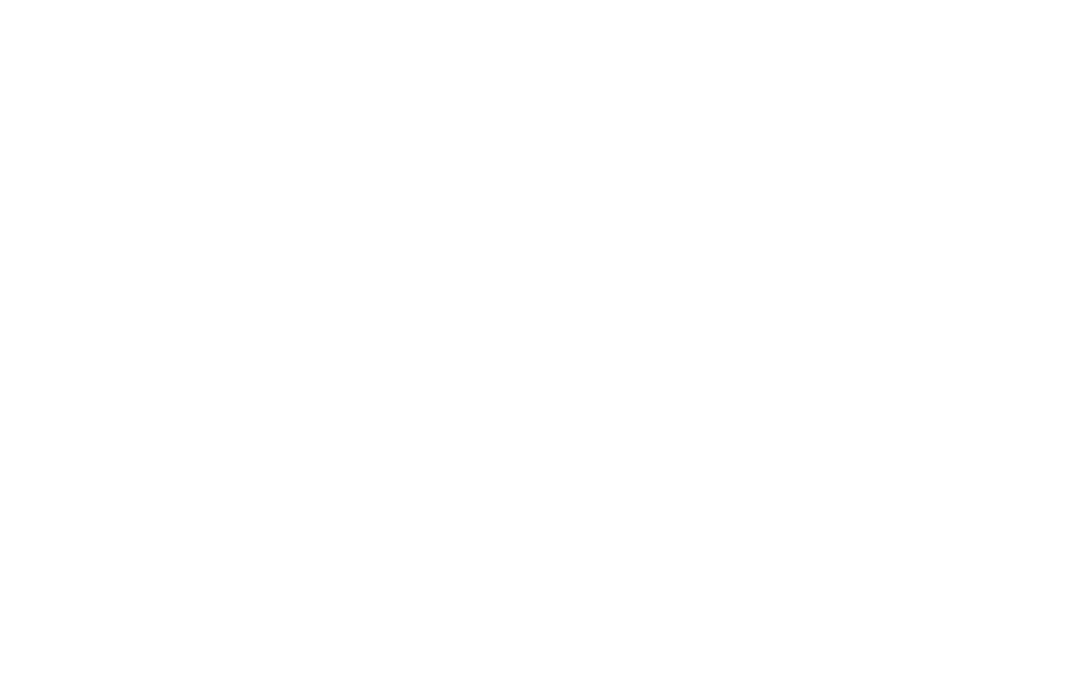scroll, scrollTop: 75, scrollLeft: 0, axis: vertical 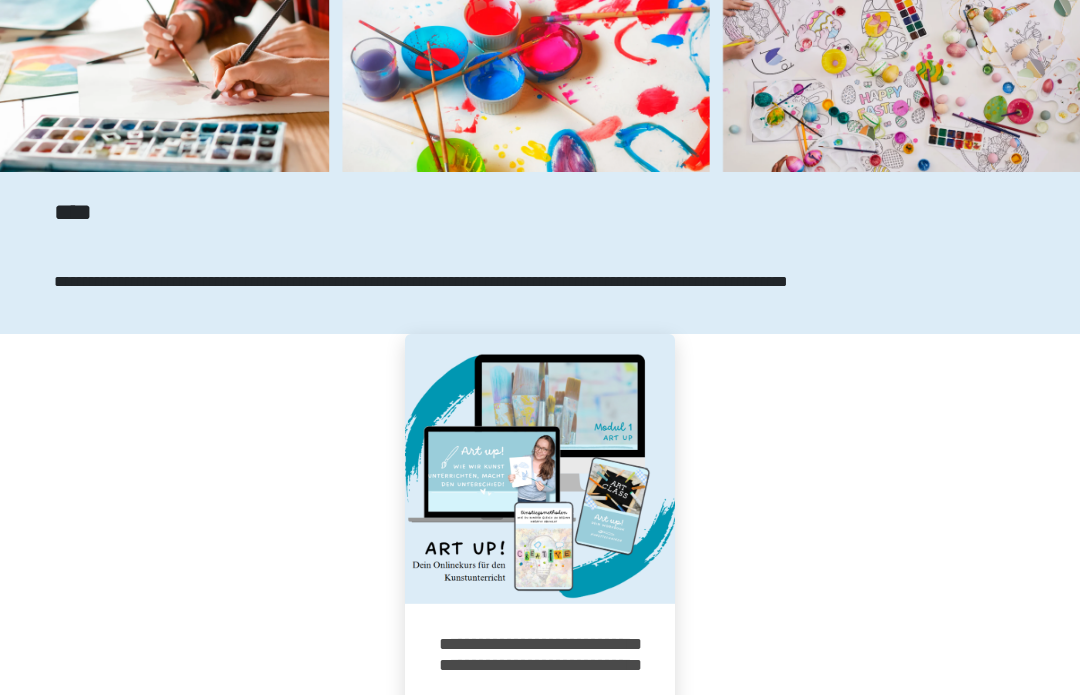 click at bounding box center (540, 469) 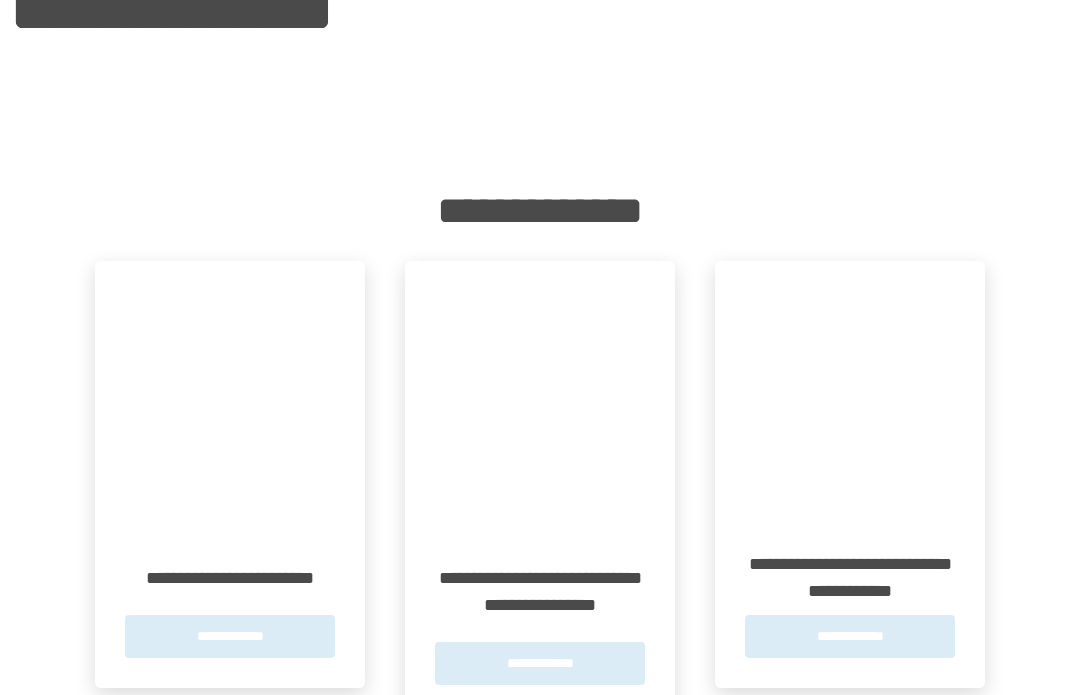 scroll, scrollTop: 292, scrollLeft: 0, axis: vertical 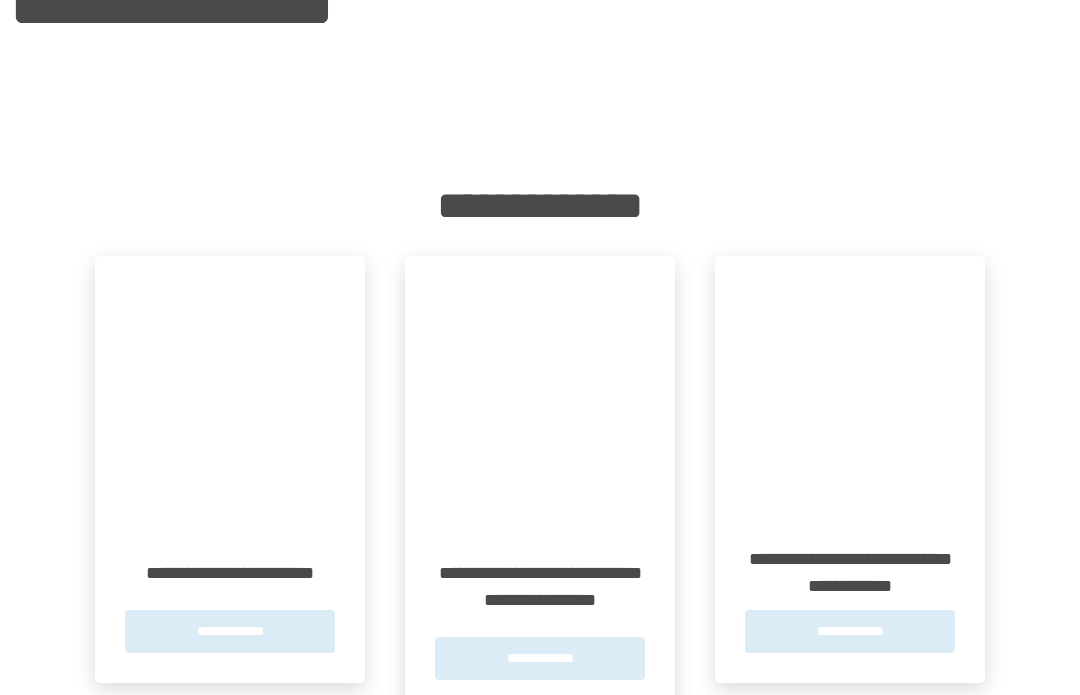 click at bounding box center [230, 391] 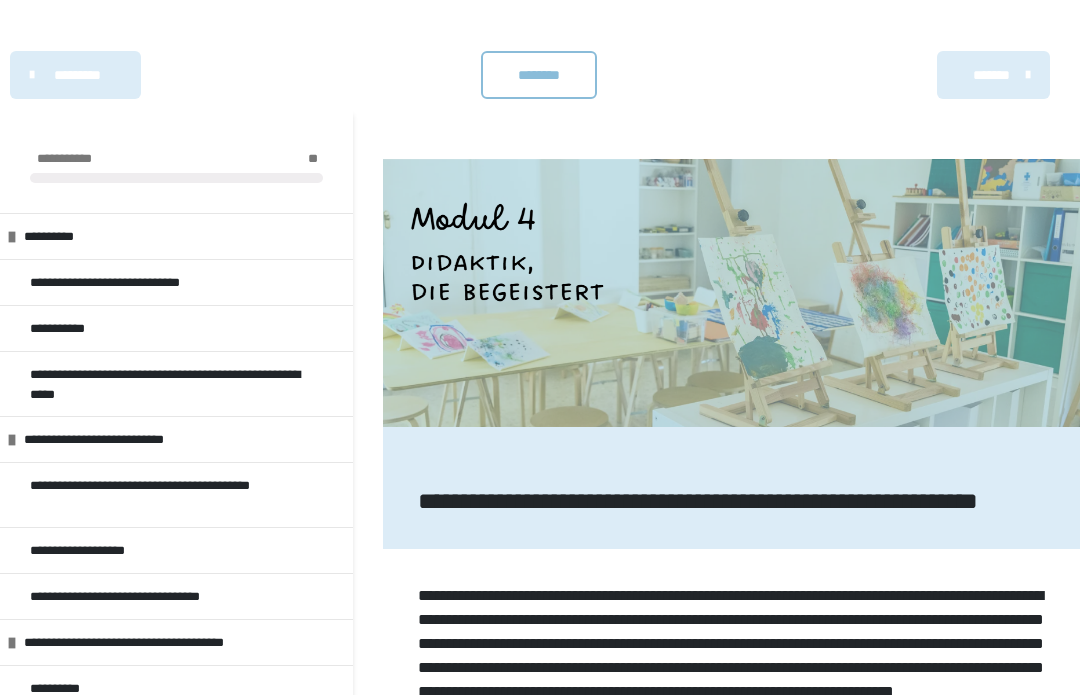 scroll, scrollTop: 223, scrollLeft: 0, axis: vertical 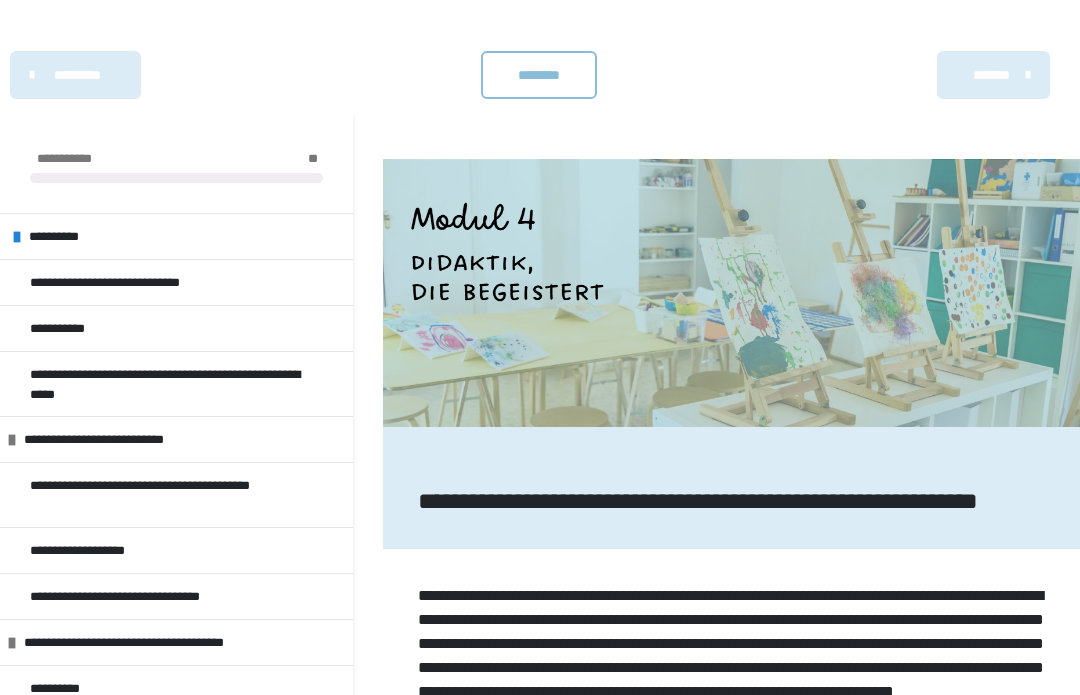 click on "**********" at bounding box center [71, 236] 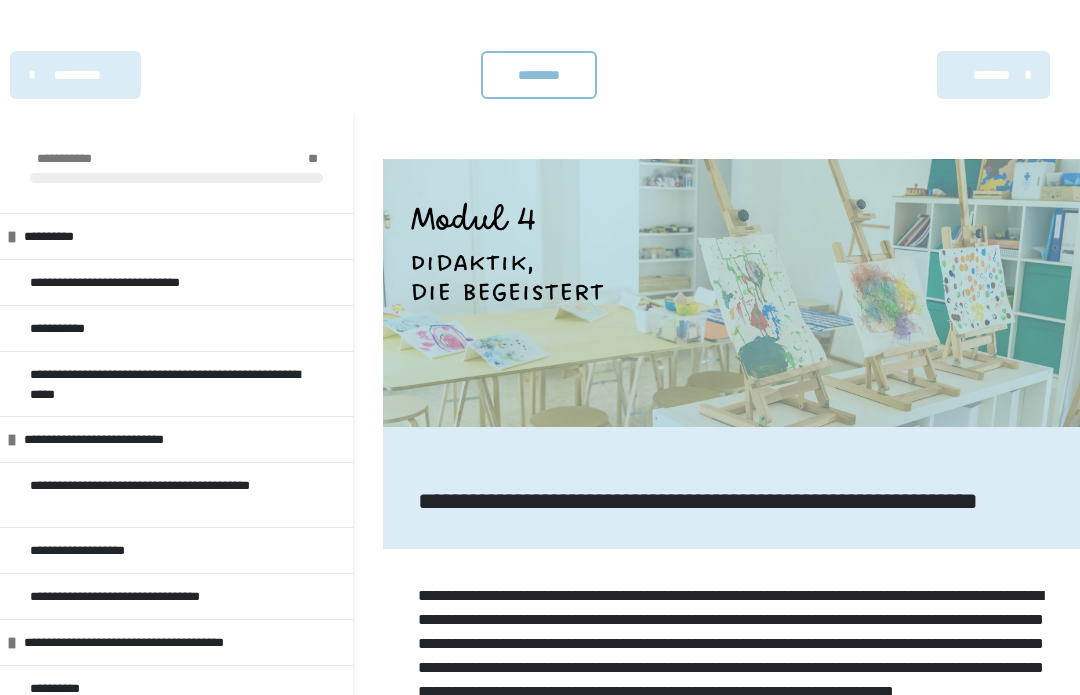 click on "**********" at bounding box center (66, 236) 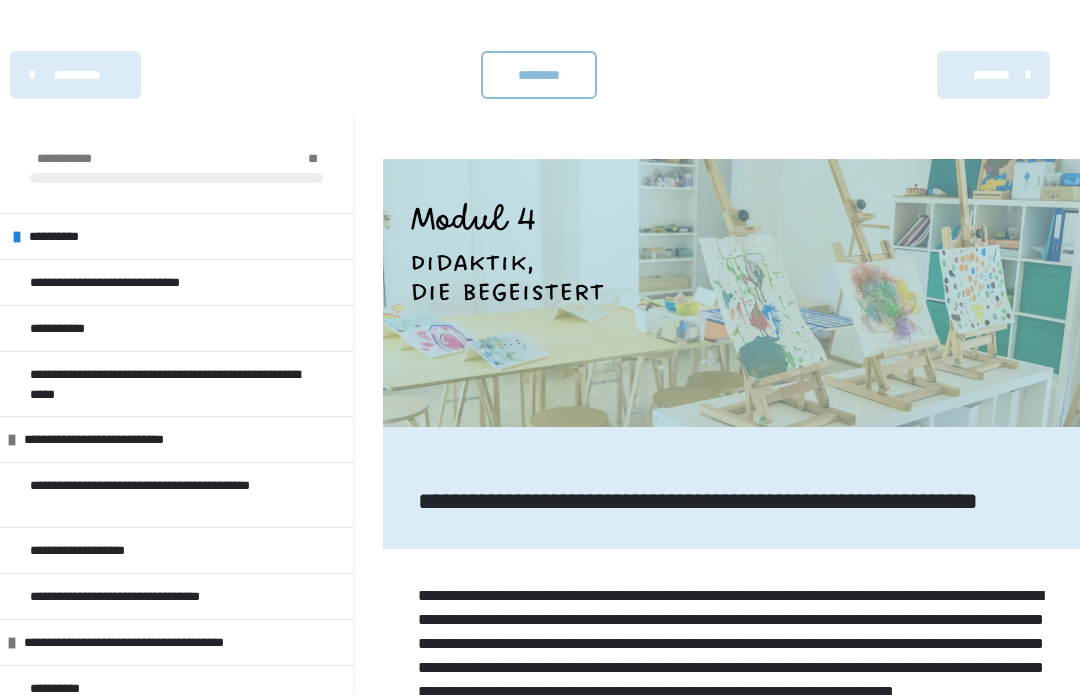 click on "**********" at bounding box center (71, 236) 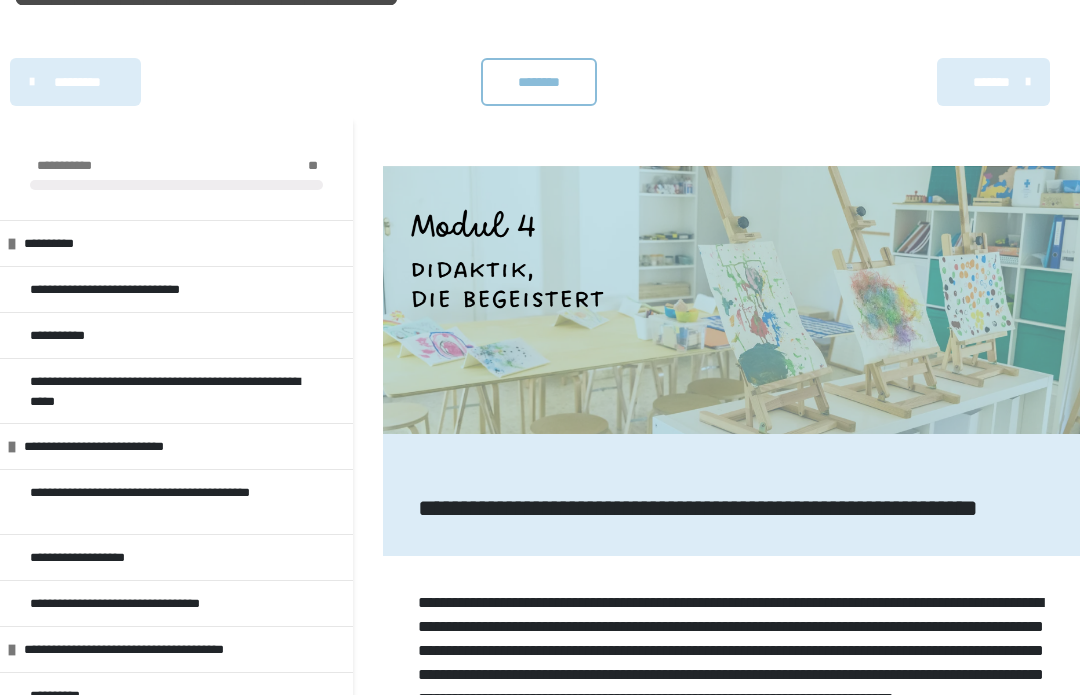 scroll, scrollTop: 213, scrollLeft: 0, axis: vertical 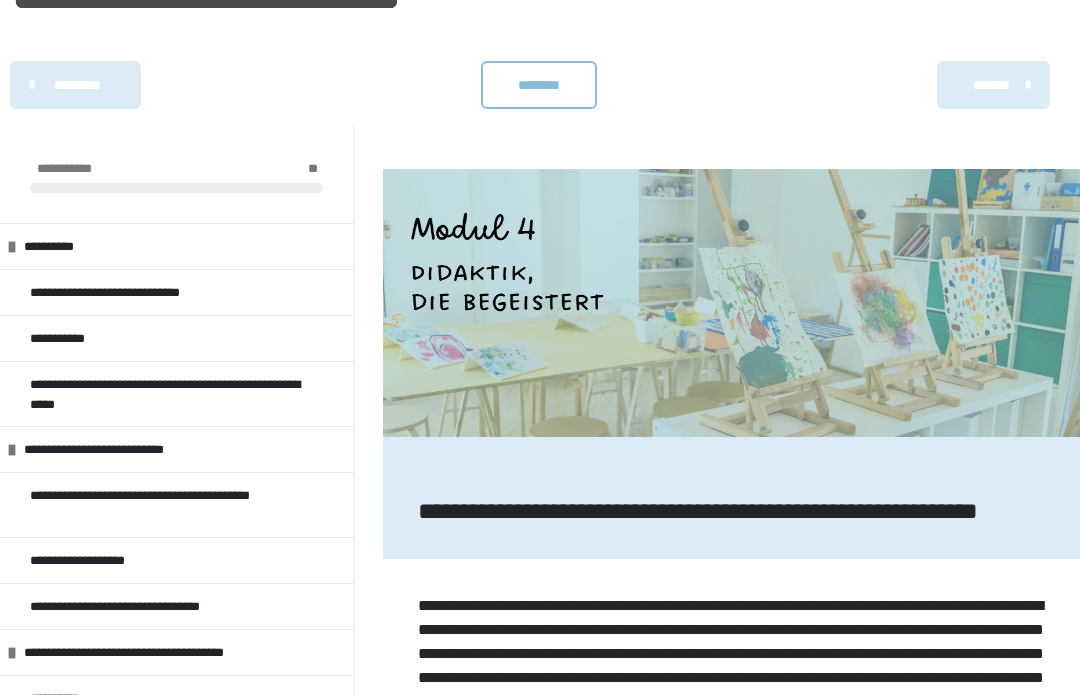 click on "**********" at bounding box center (66, 246) 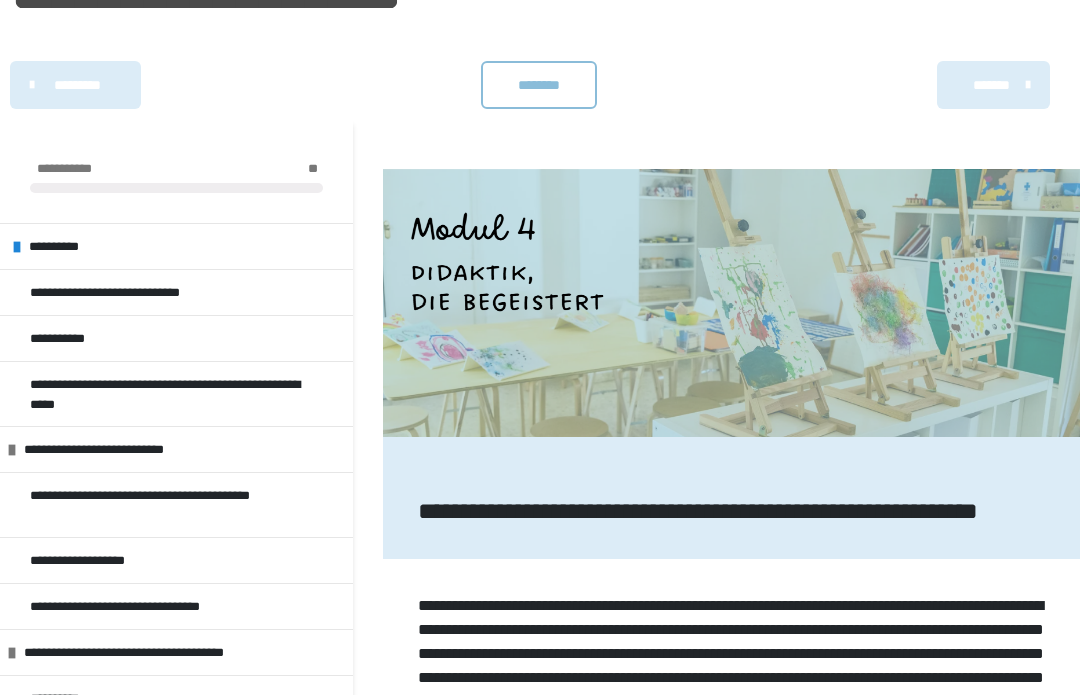 click on "**********" at bounding box center [135, 292] 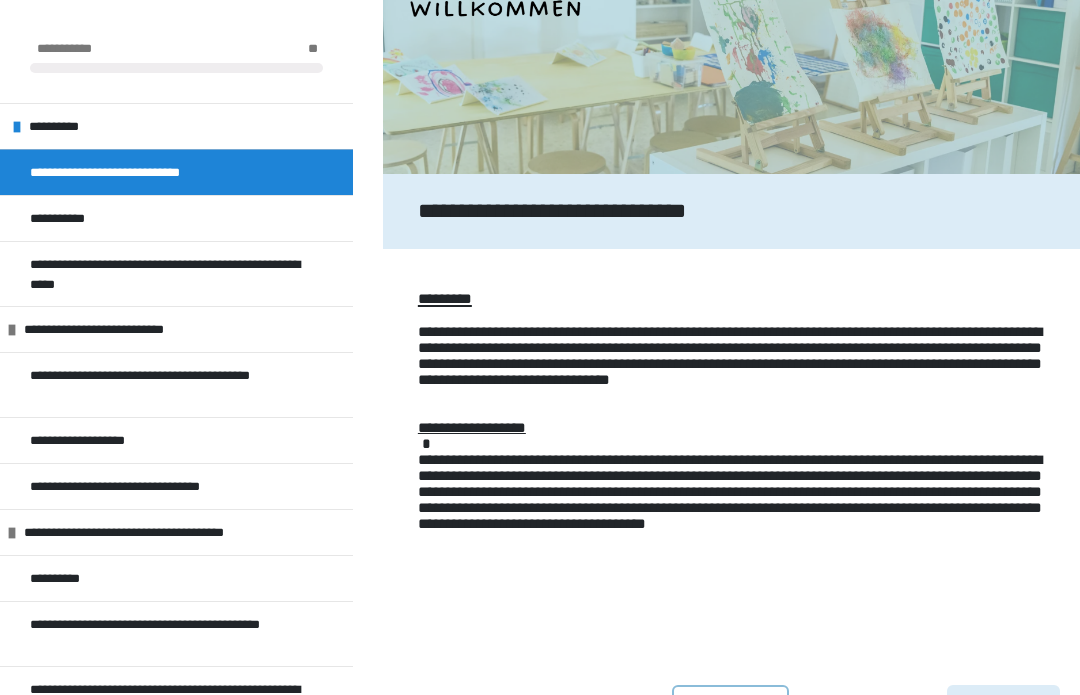 scroll, scrollTop: 413, scrollLeft: 0, axis: vertical 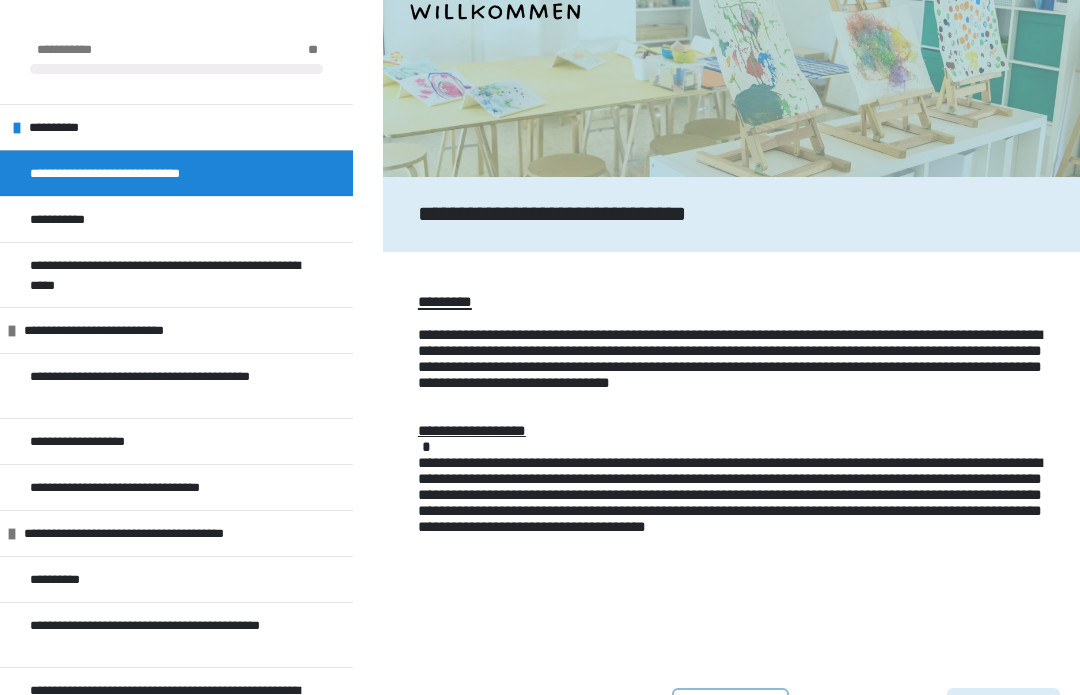 click on "**********" at bounding box center [66, 219] 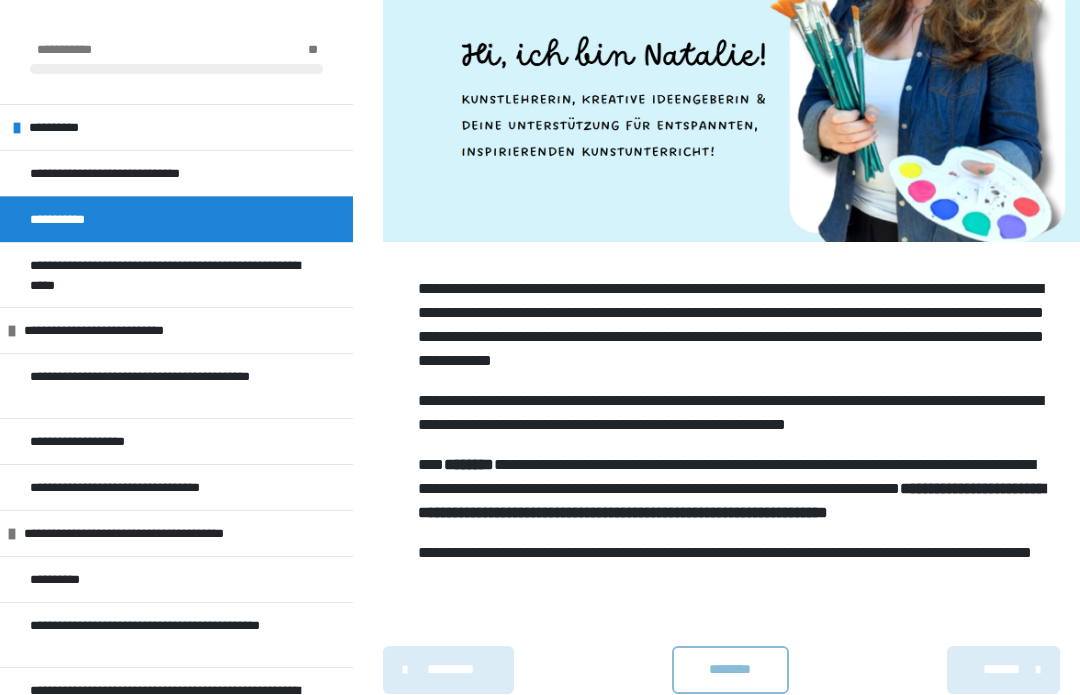 scroll, scrollTop: 809, scrollLeft: 0, axis: vertical 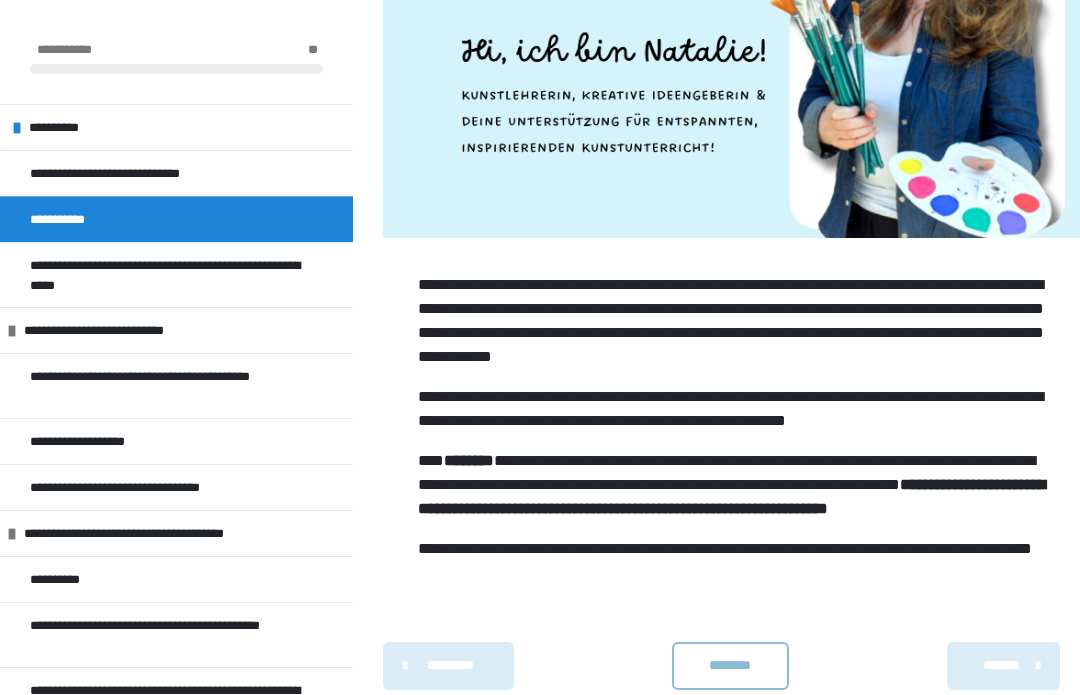click on "**********" at bounding box center (176, 127) 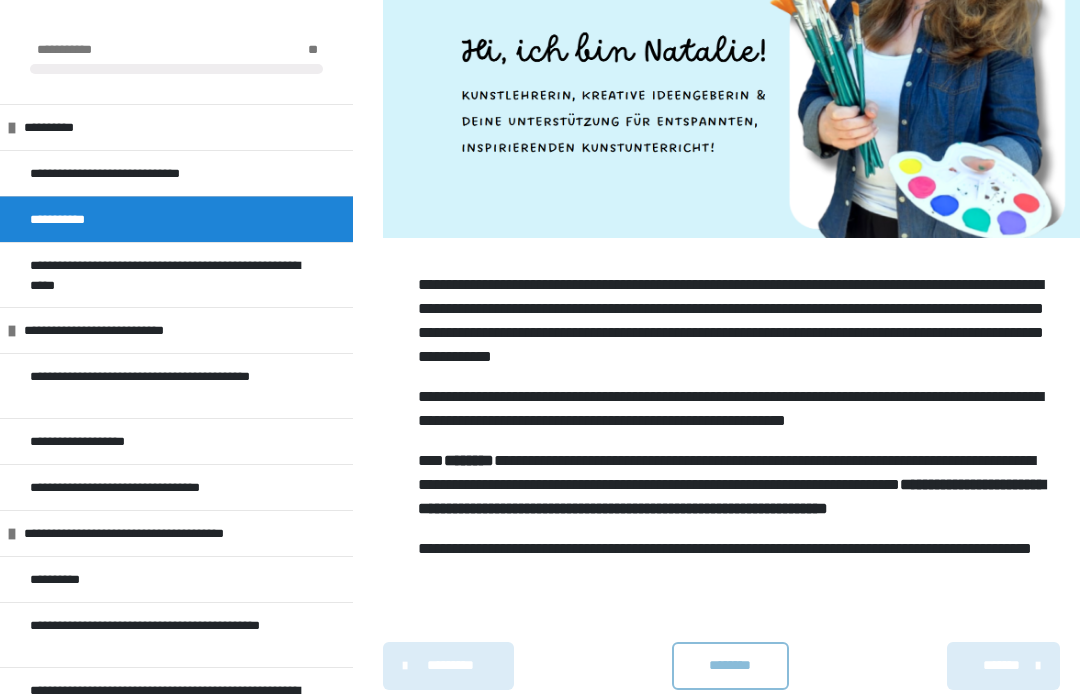 click at bounding box center [12, 128] 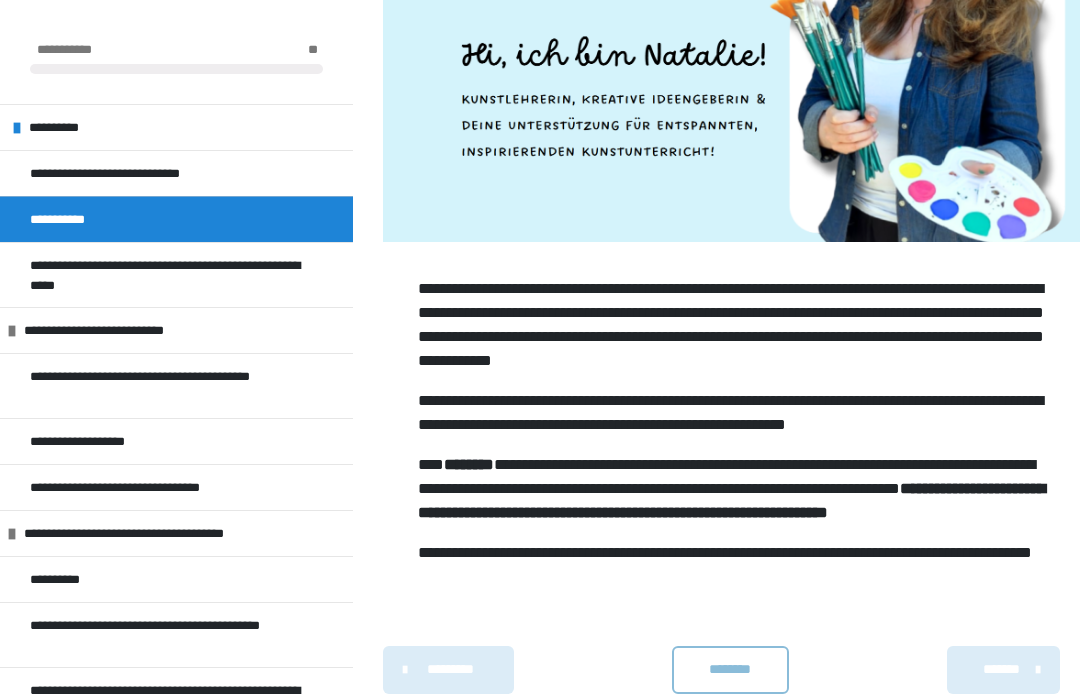 click on "**********" at bounding box center (168, 275) 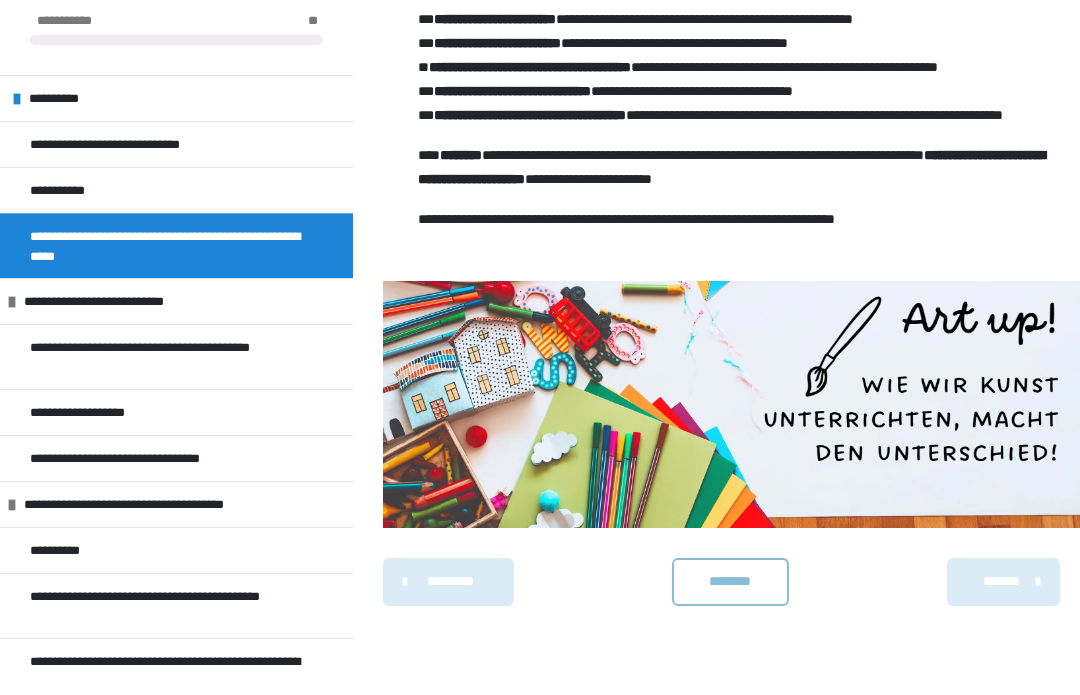 scroll, scrollTop: 1411, scrollLeft: 0, axis: vertical 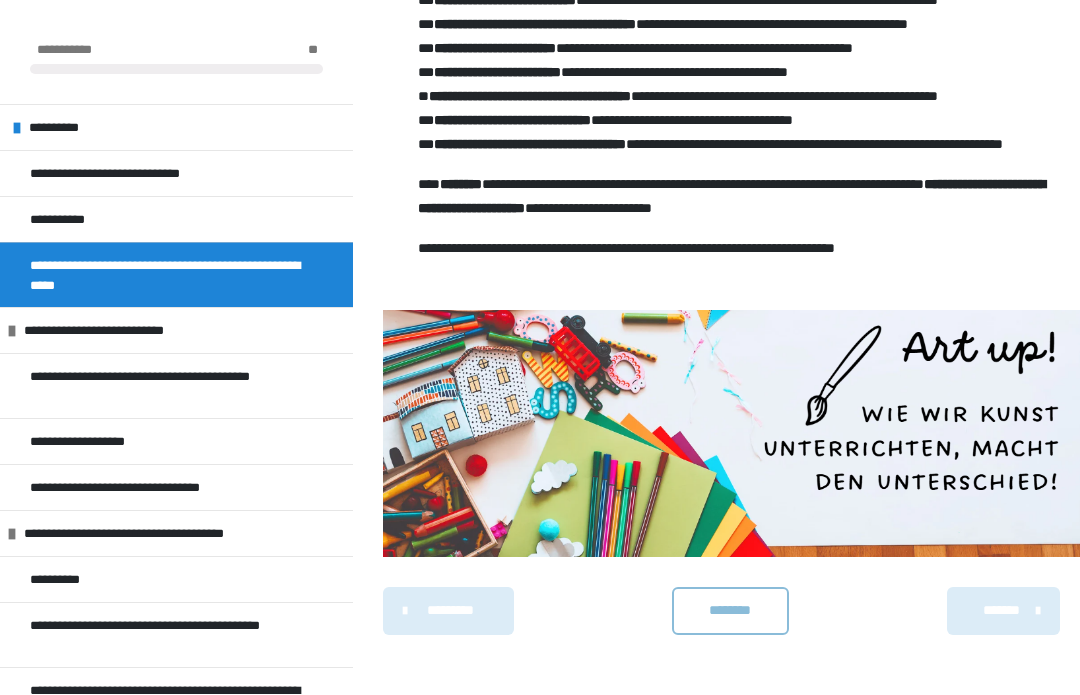 click on "**********" at bounding box center (122, 330) 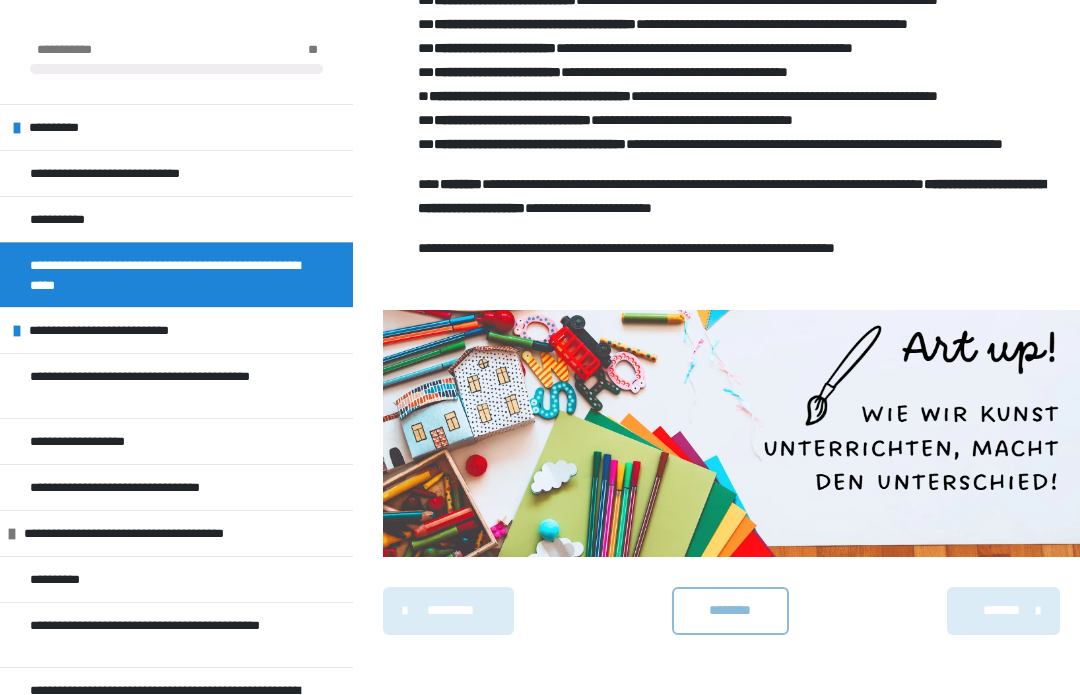 click on "**********" at bounding box center (127, 330) 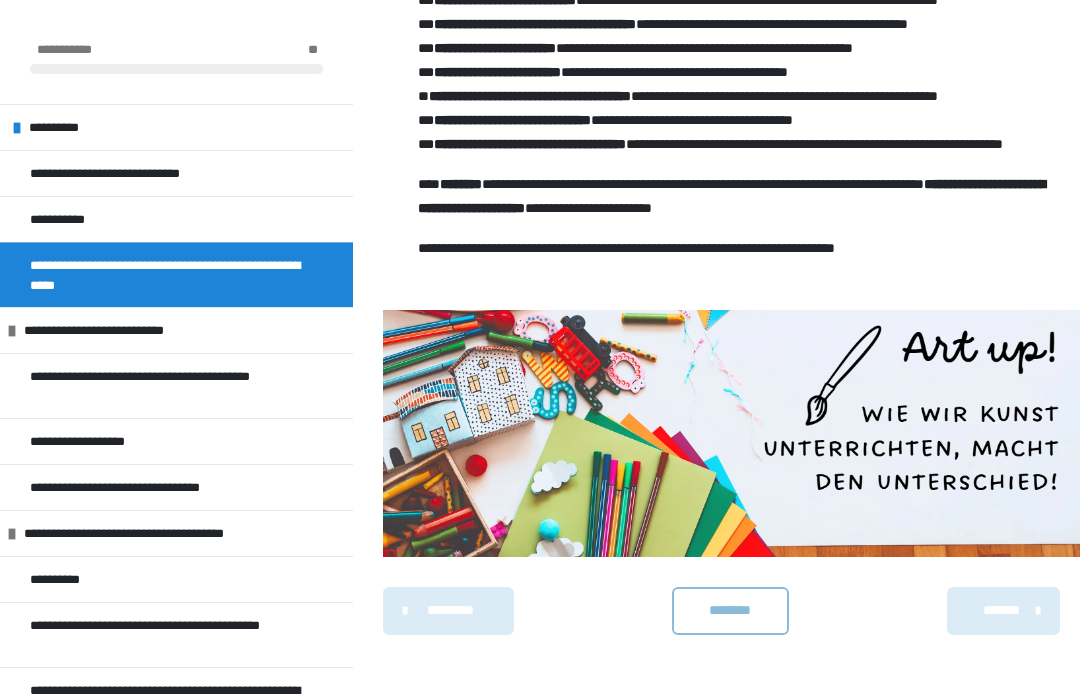 click on "**********" at bounding box center [176, 330] 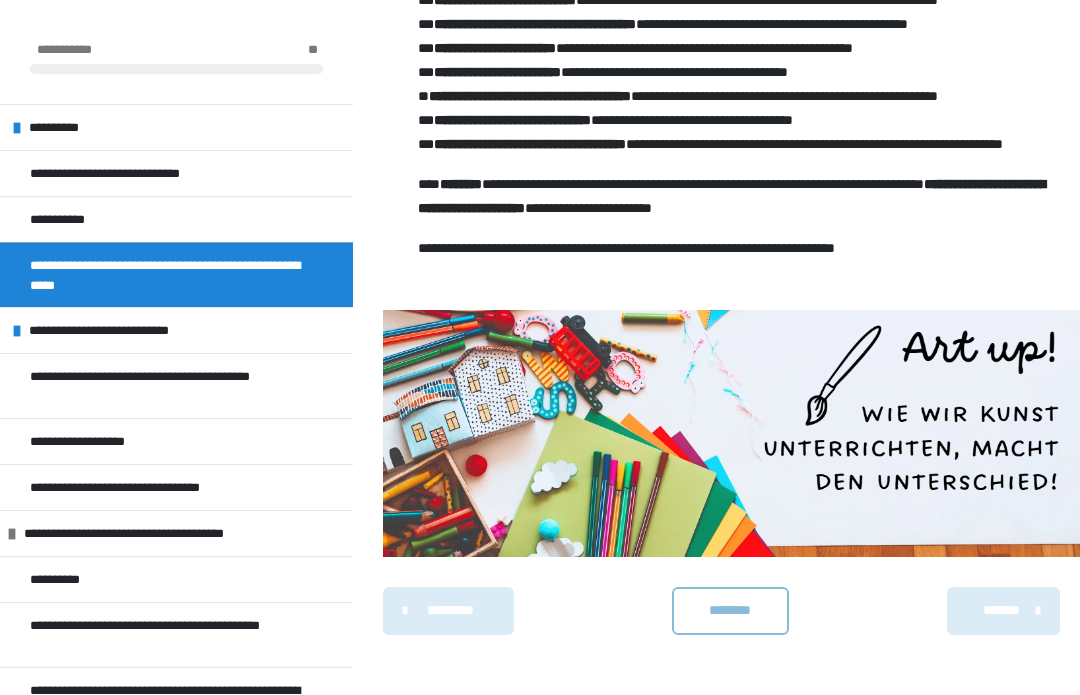 click on "**********" at bounding box center (176, 330) 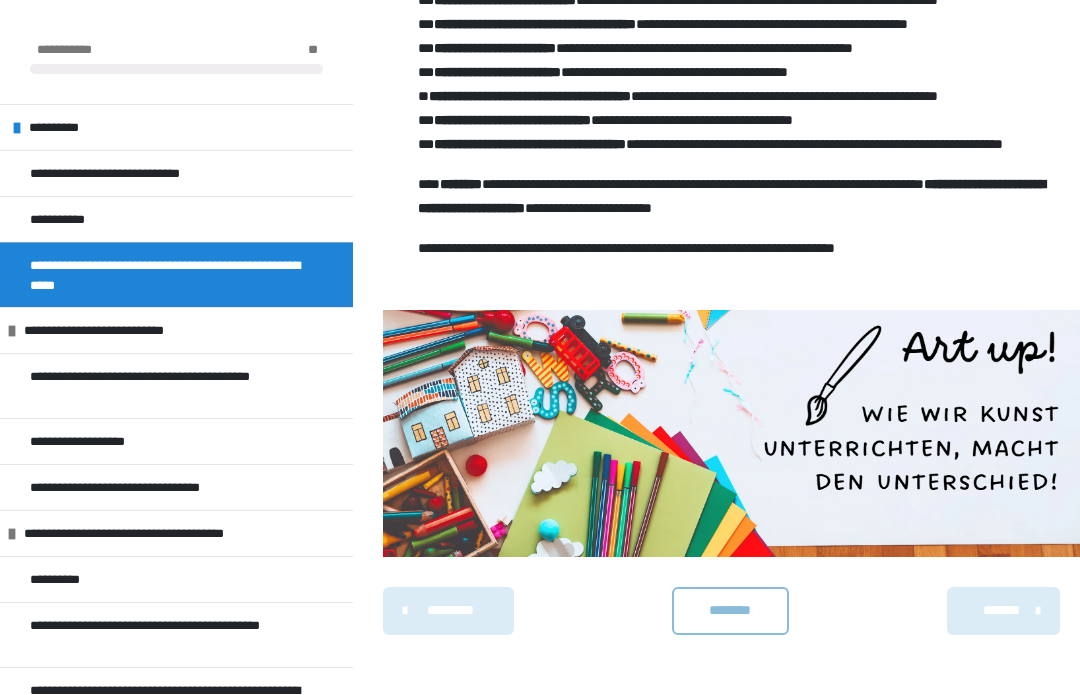 click on "**********" at bounding box center [168, 386] 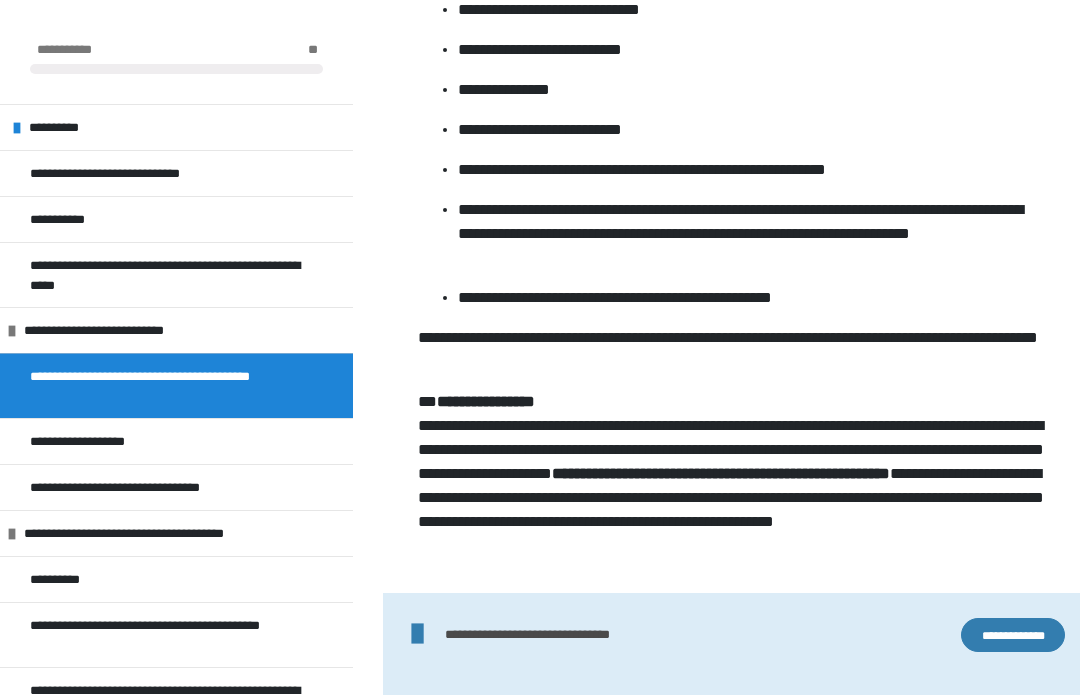 scroll, scrollTop: 1088, scrollLeft: 0, axis: vertical 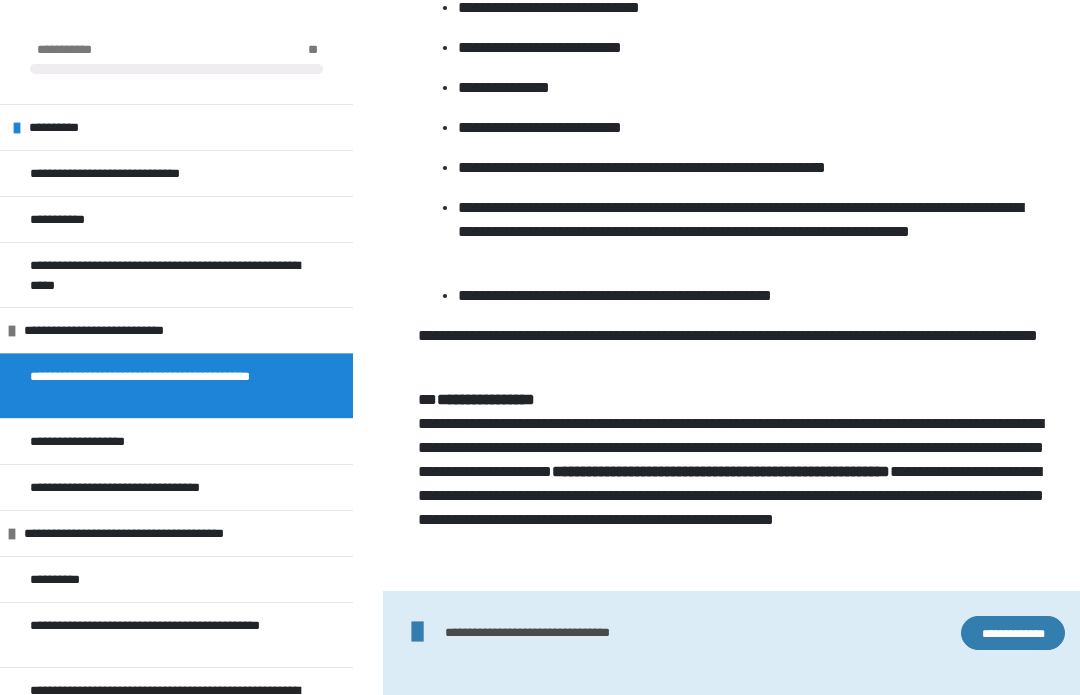 click on "**********" at bounding box center (92, 441) 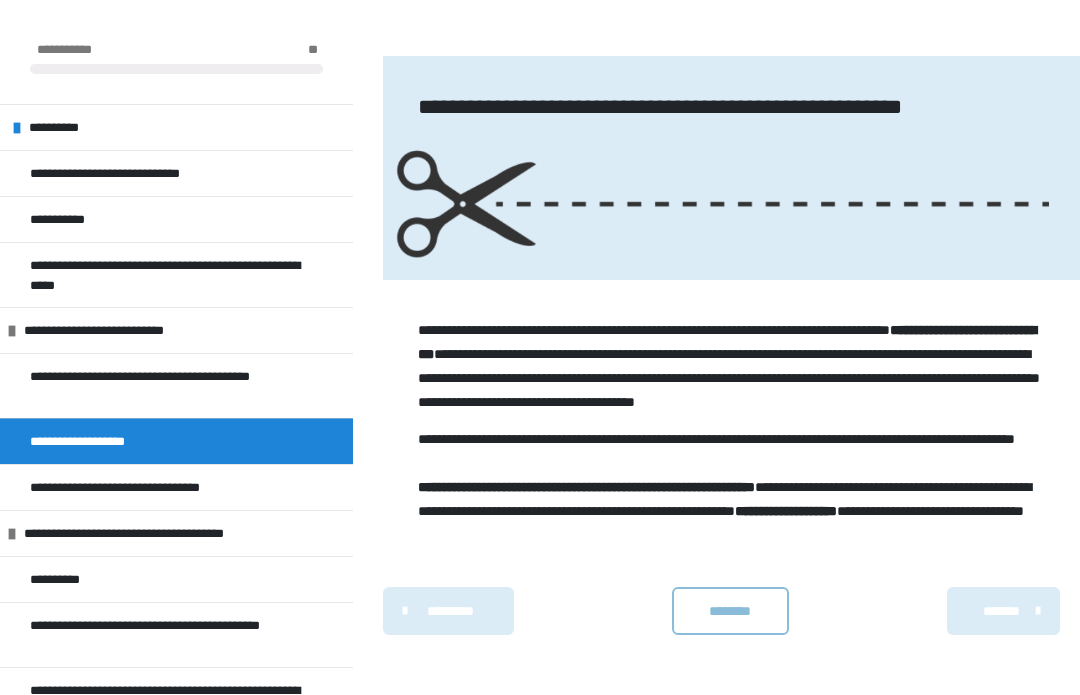 scroll, scrollTop: 5255, scrollLeft: 0, axis: vertical 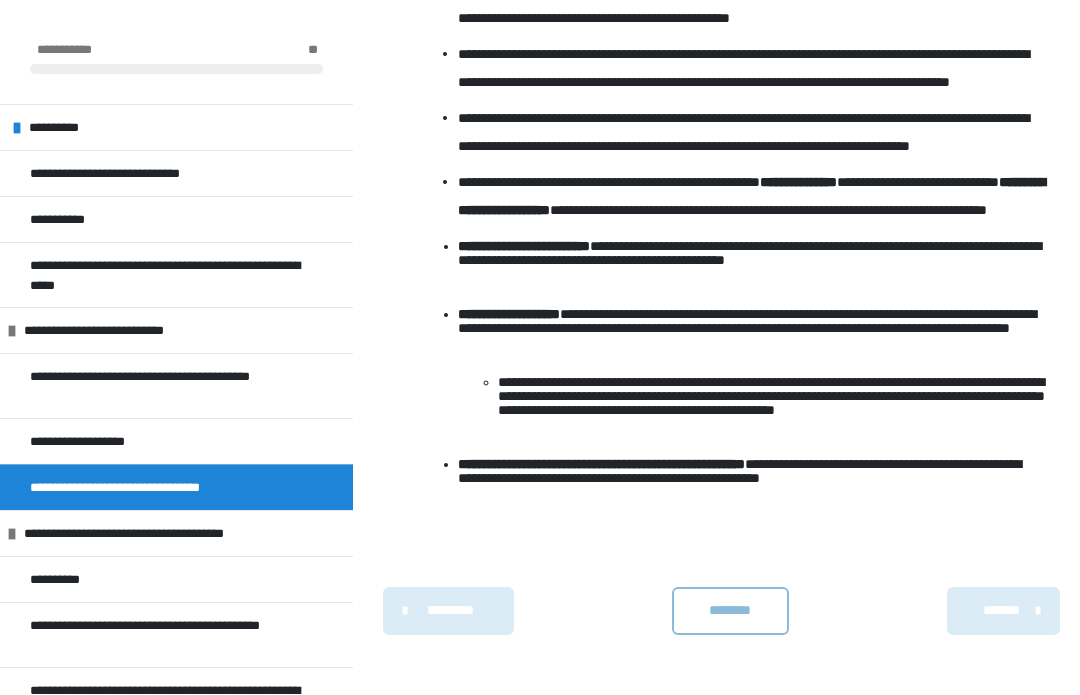 click on "**********" at bounding box center [150, 533] 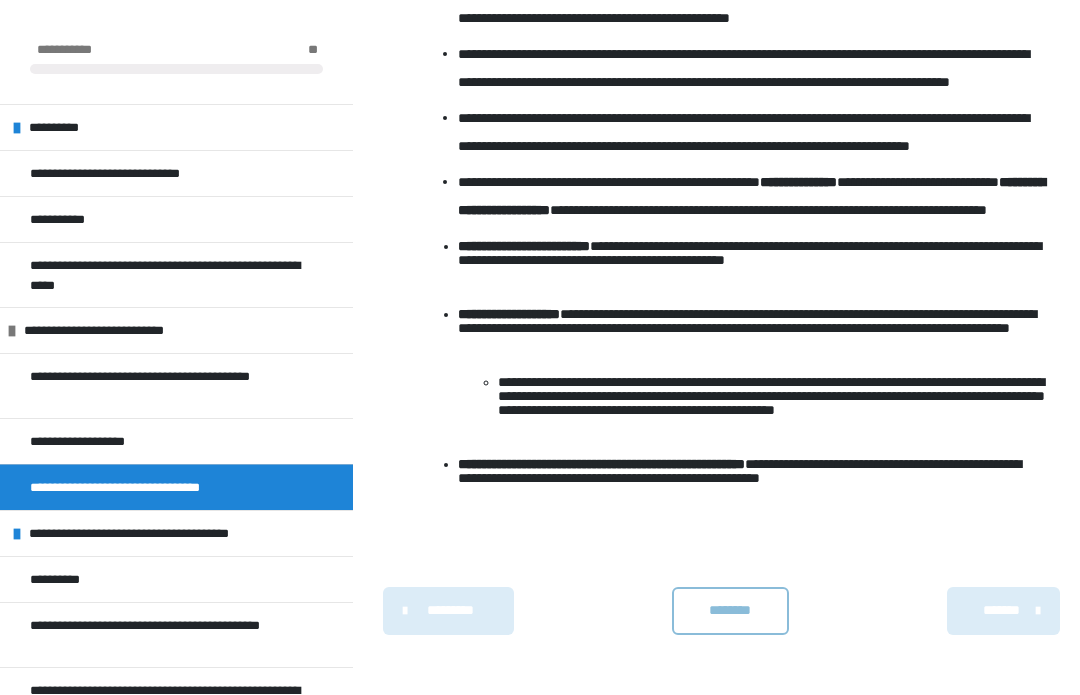 click on "**********" at bounding box center (176, 579) 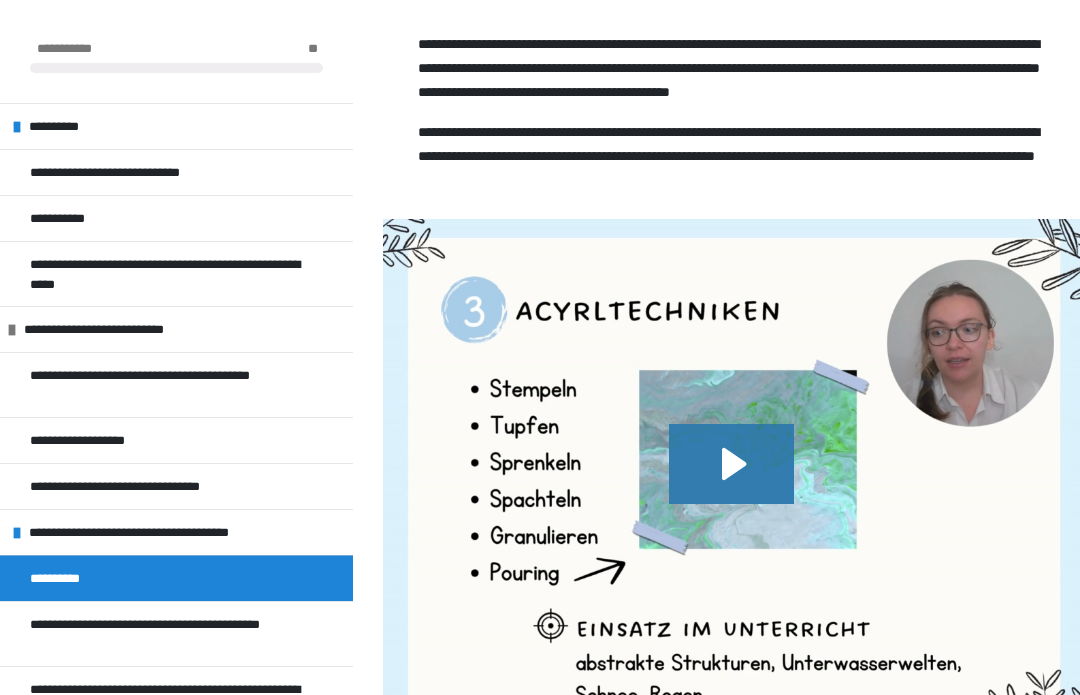 scroll, scrollTop: 1227, scrollLeft: 0, axis: vertical 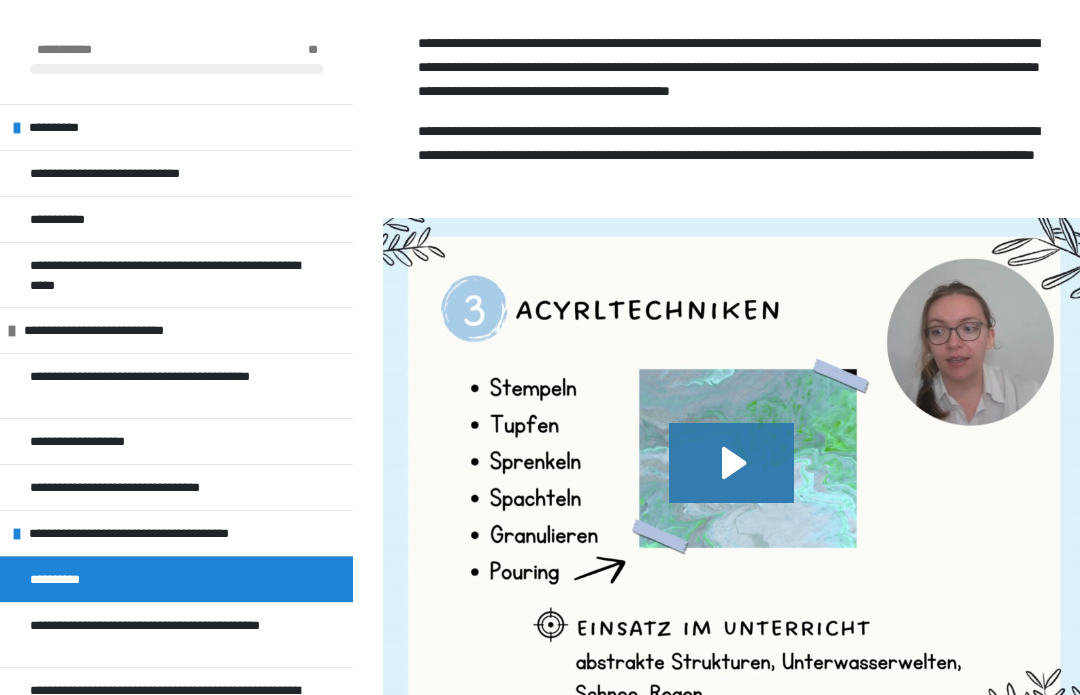 click 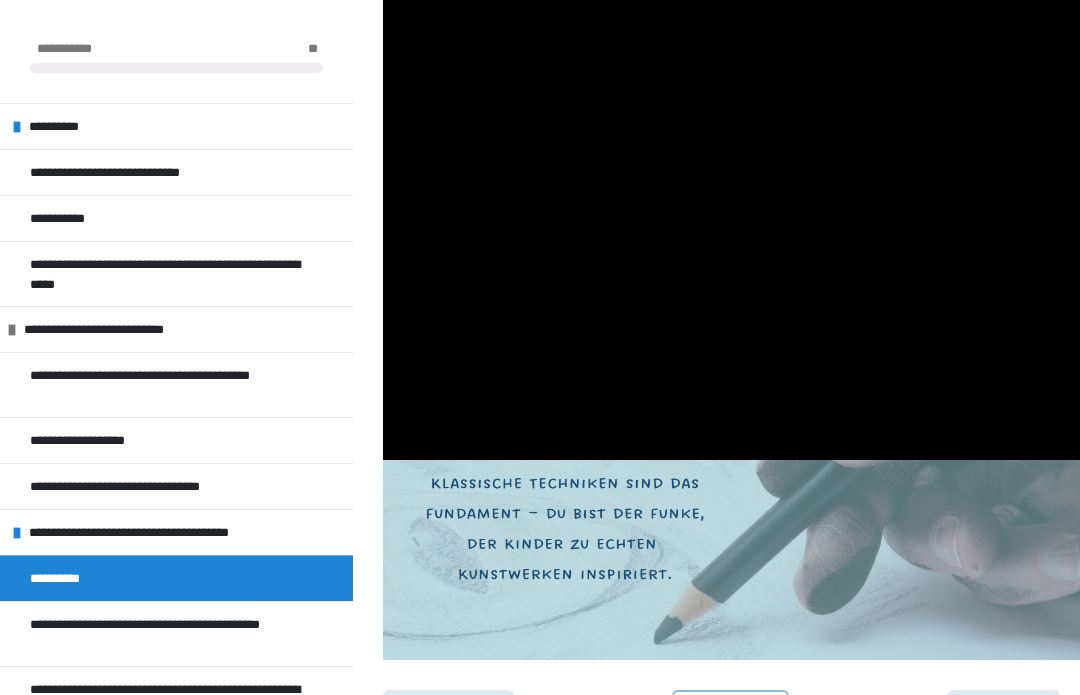 scroll, scrollTop: 1508, scrollLeft: 0, axis: vertical 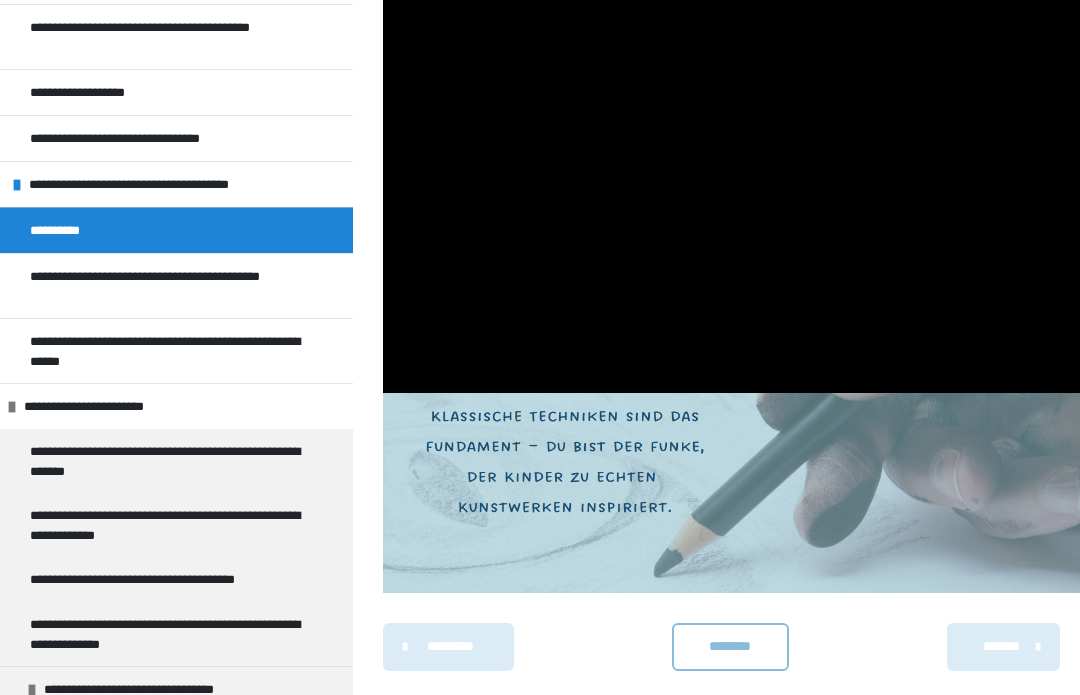 click at bounding box center [731, 131] 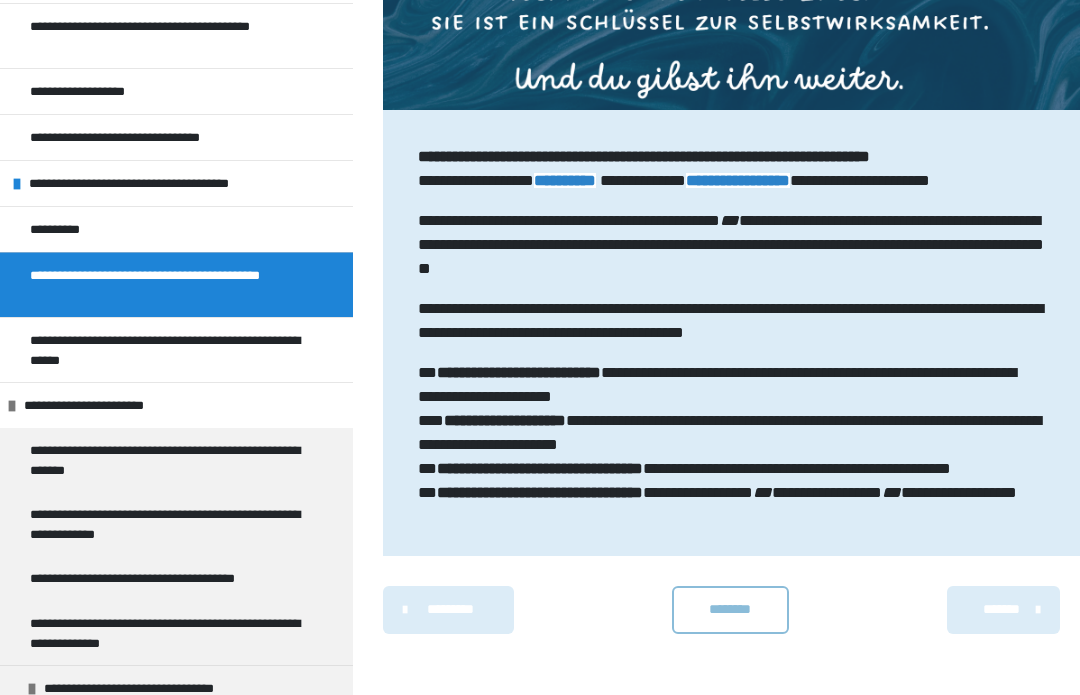scroll, scrollTop: 7337, scrollLeft: 0, axis: vertical 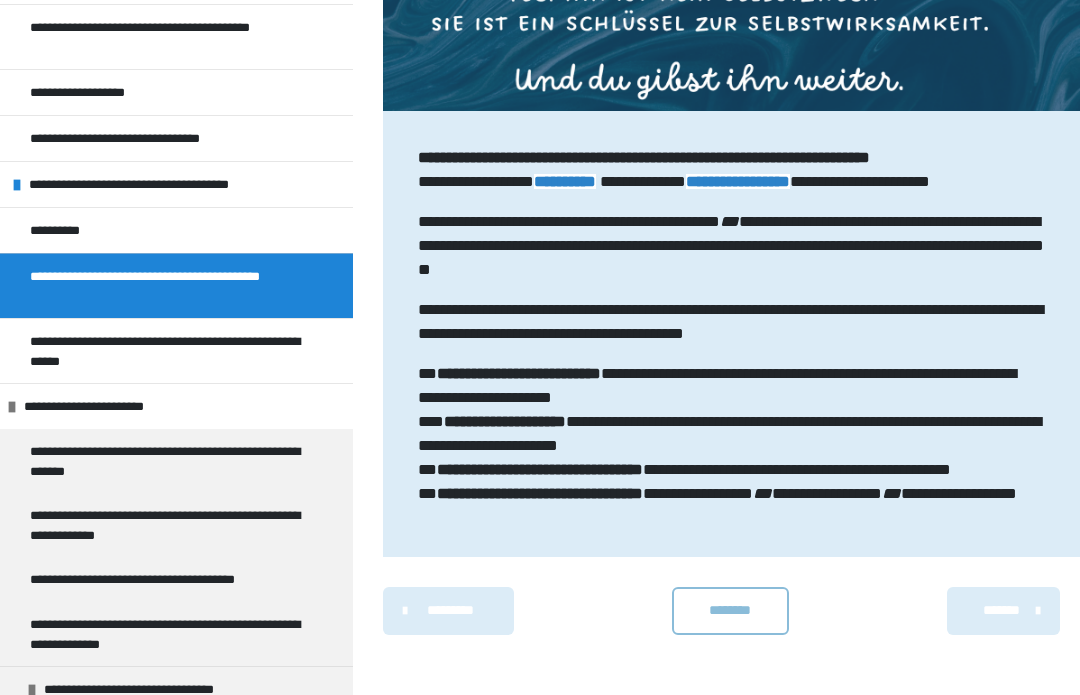 click on "**********" at bounding box center (168, 351) 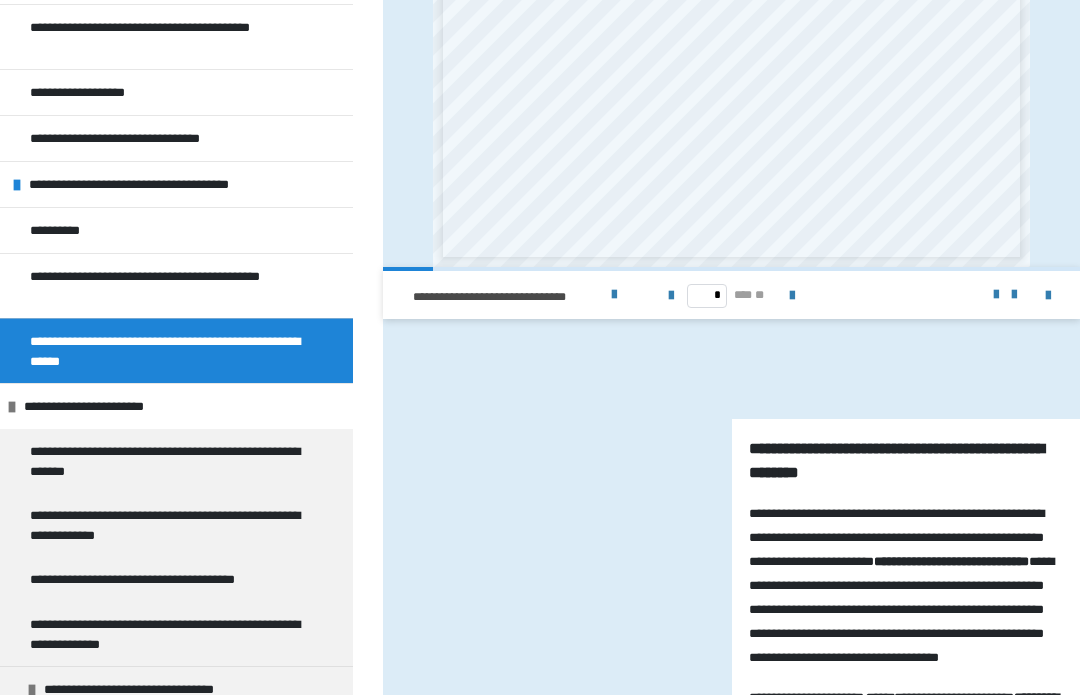 scroll, scrollTop: 2780, scrollLeft: 0, axis: vertical 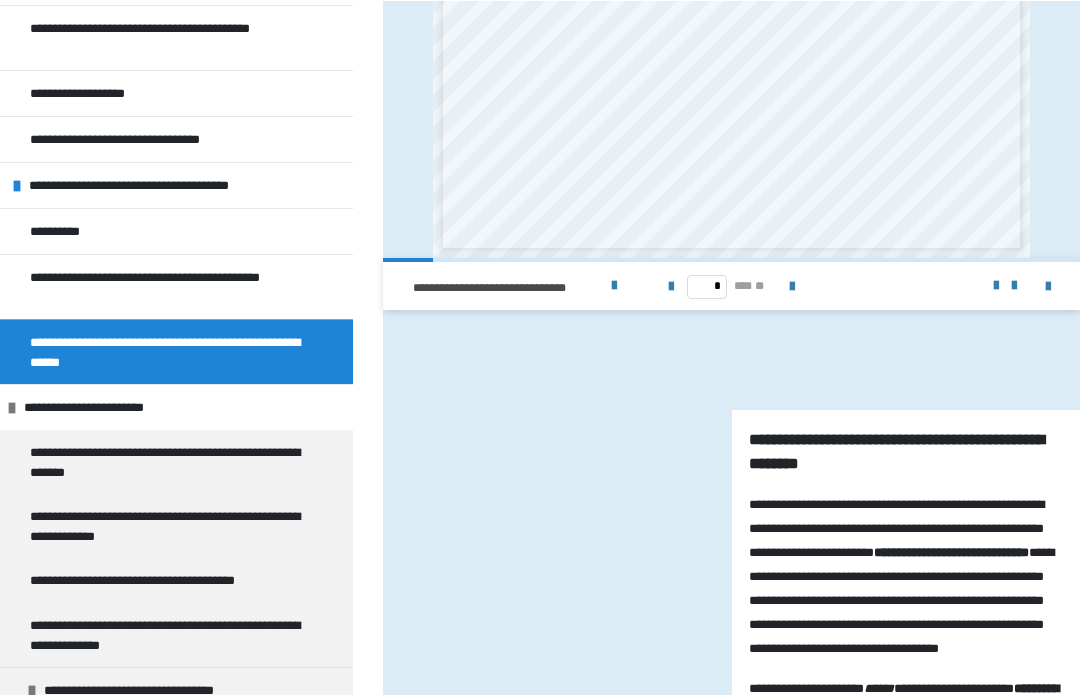 click at bounding box center [792, 286] 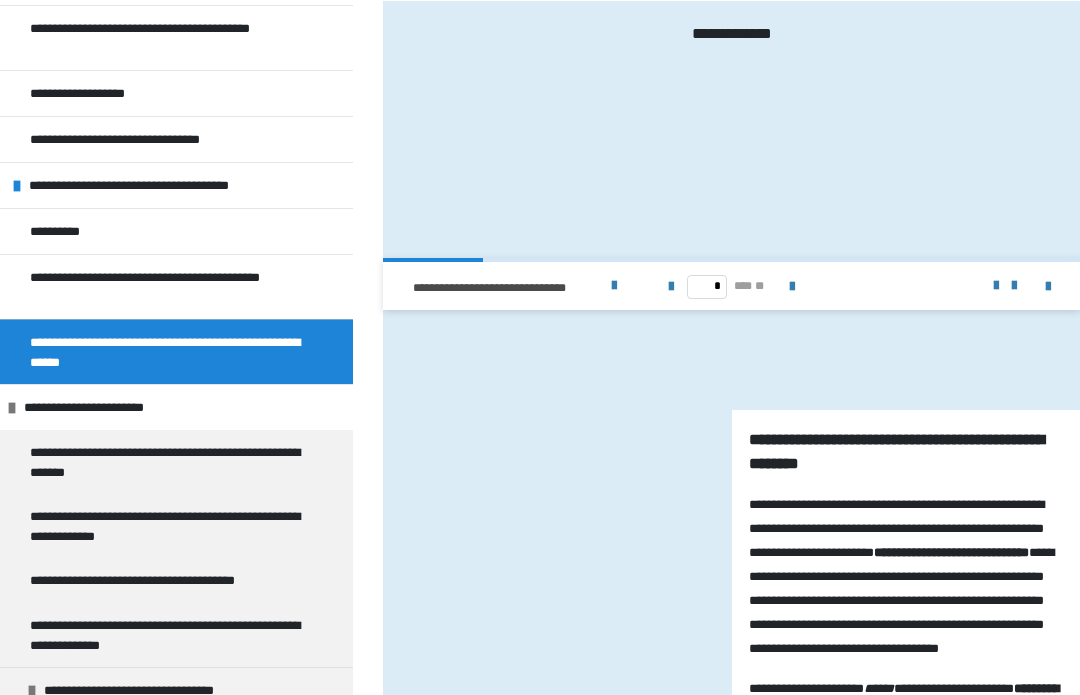 scroll, scrollTop: 2781, scrollLeft: 0, axis: vertical 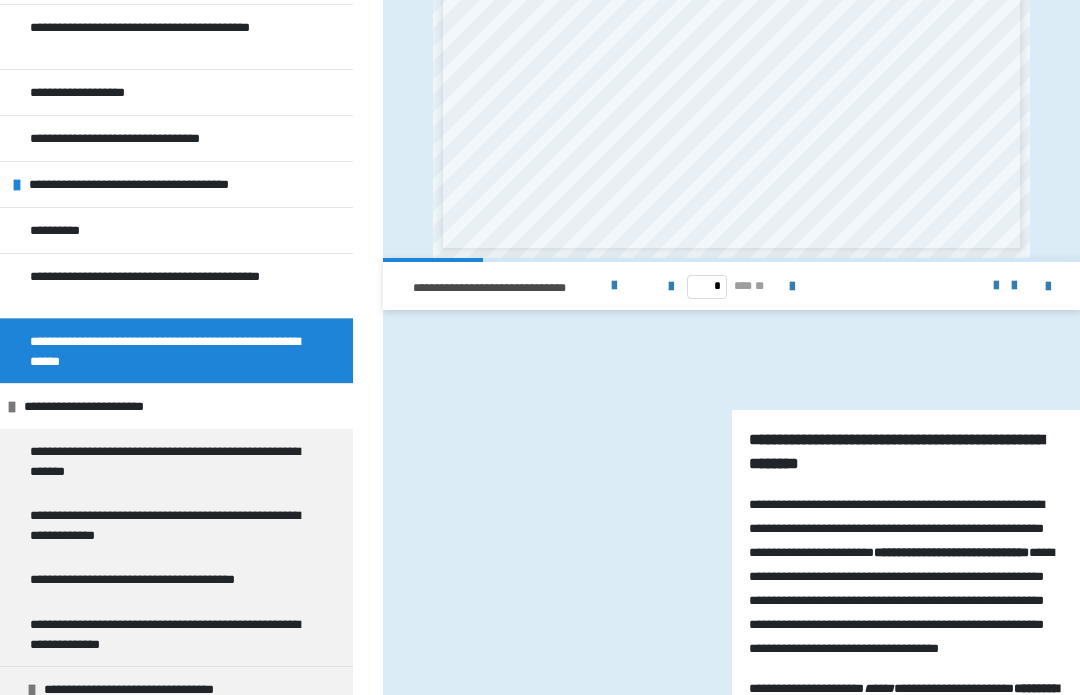 click at bounding box center [792, 287] 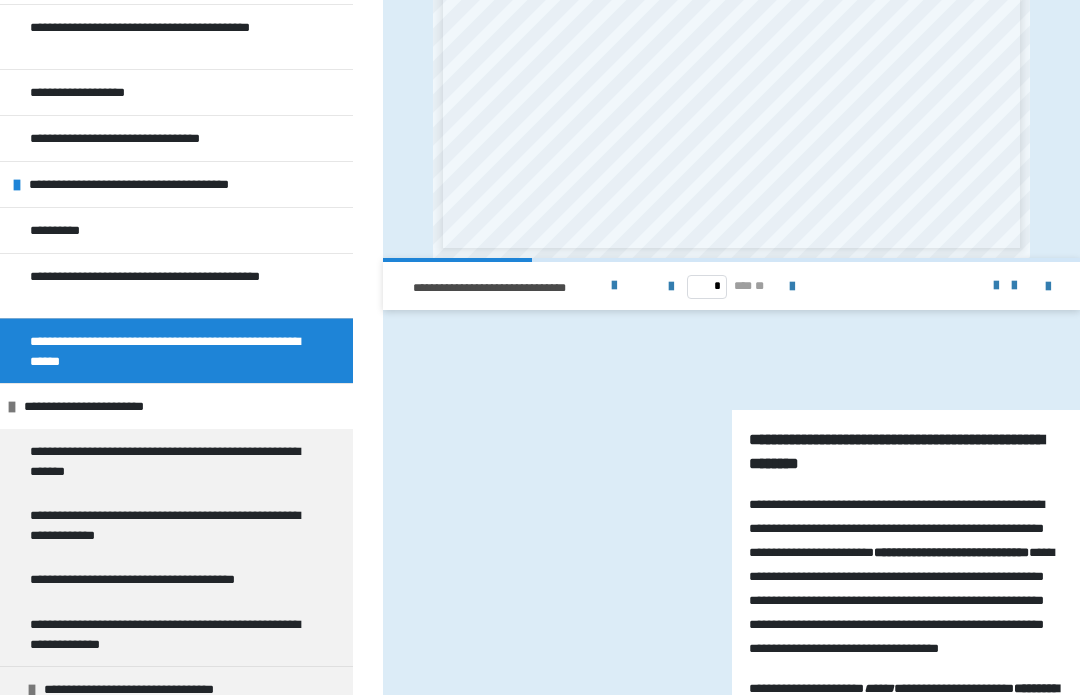 click at bounding box center [792, 287] 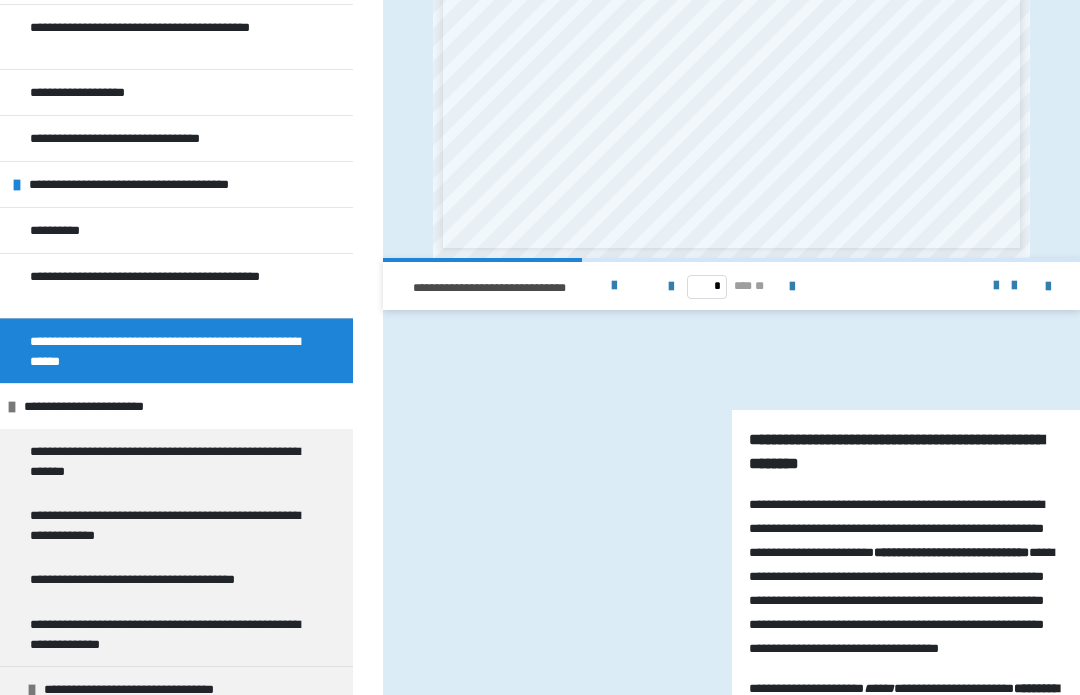 click at bounding box center [792, 287] 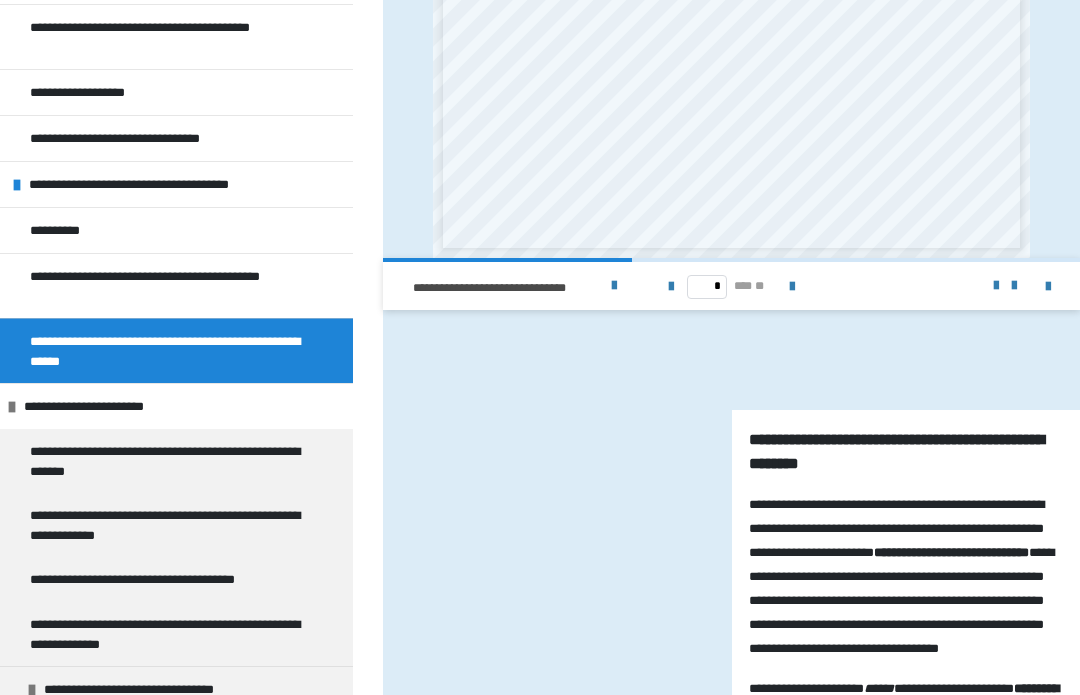 click at bounding box center [792, 287] 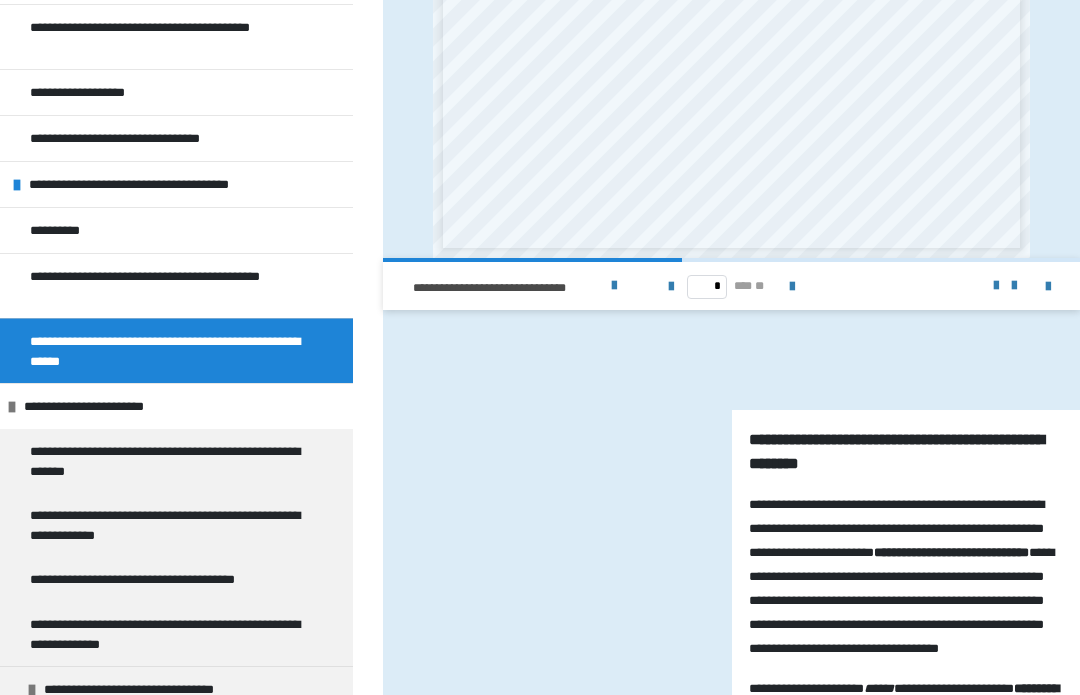 click at bounding box center [792, 287] 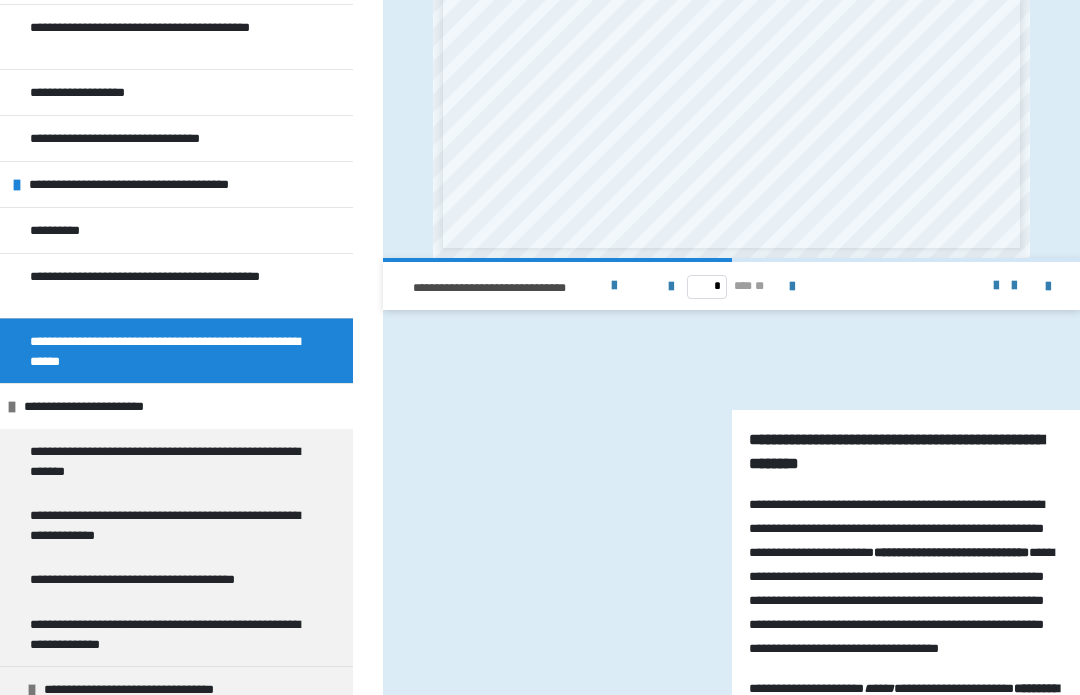 click at bounding box center (792, 287) 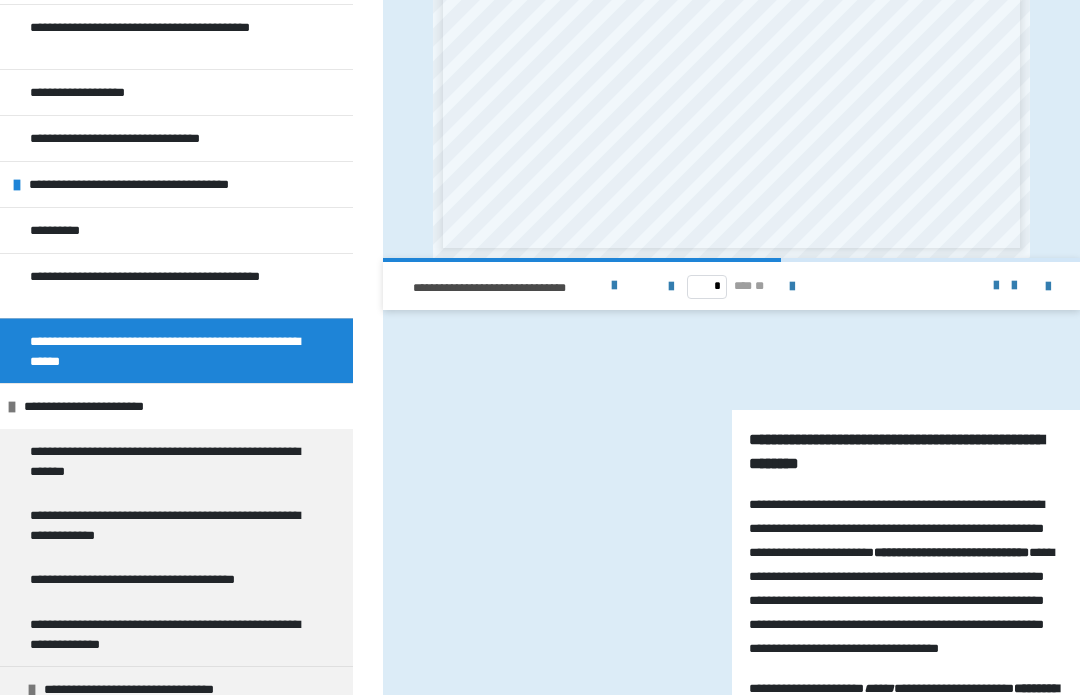 click at bounding box center (792, 287) 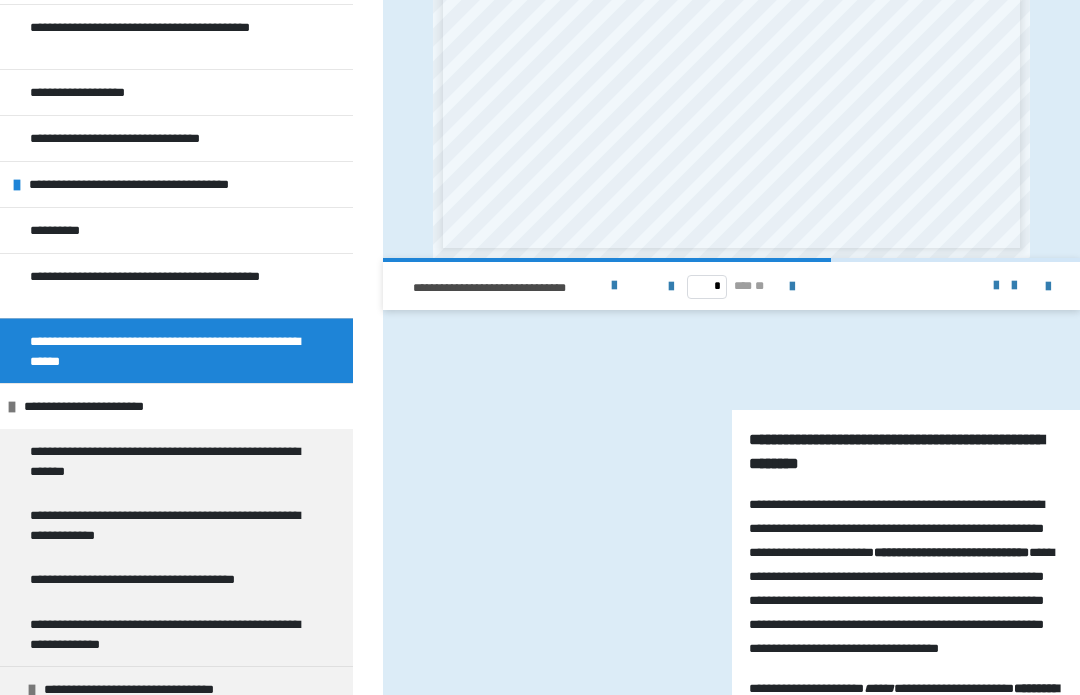 click at bounding box center [792, 286] 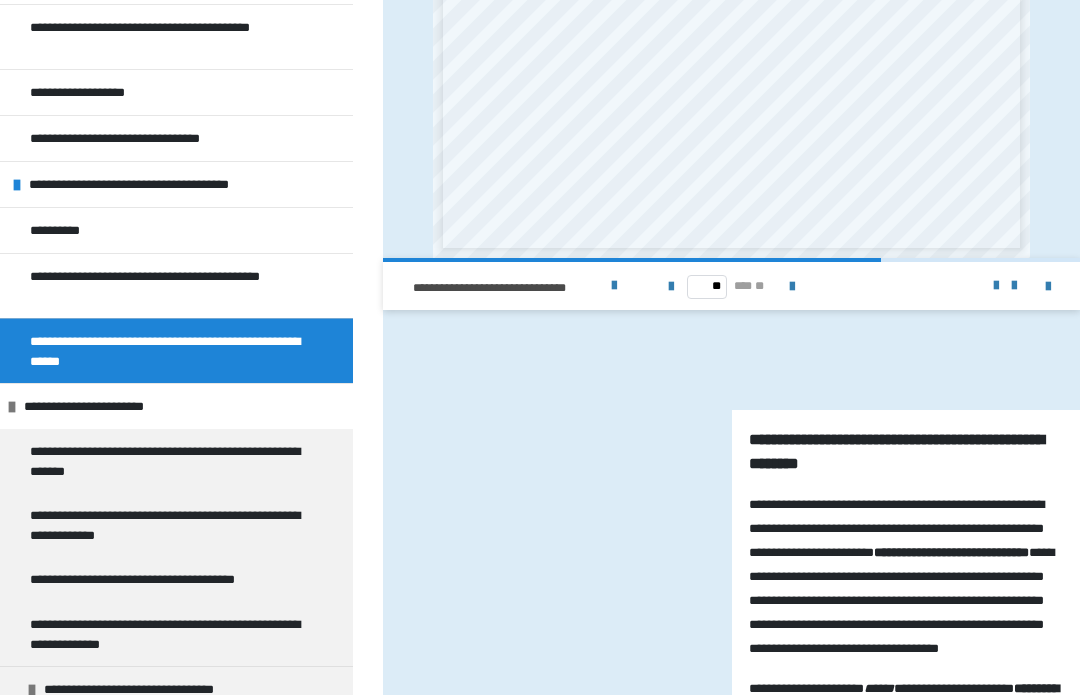 click at bounding box center (792, 287) 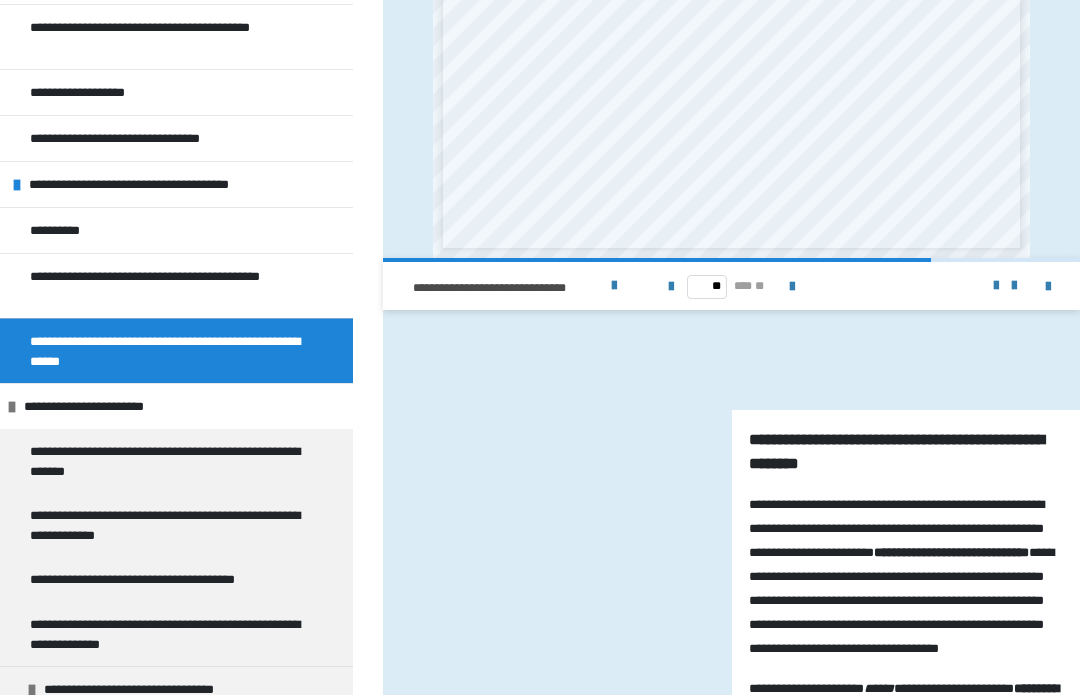 click at bounding box center [792, 287] 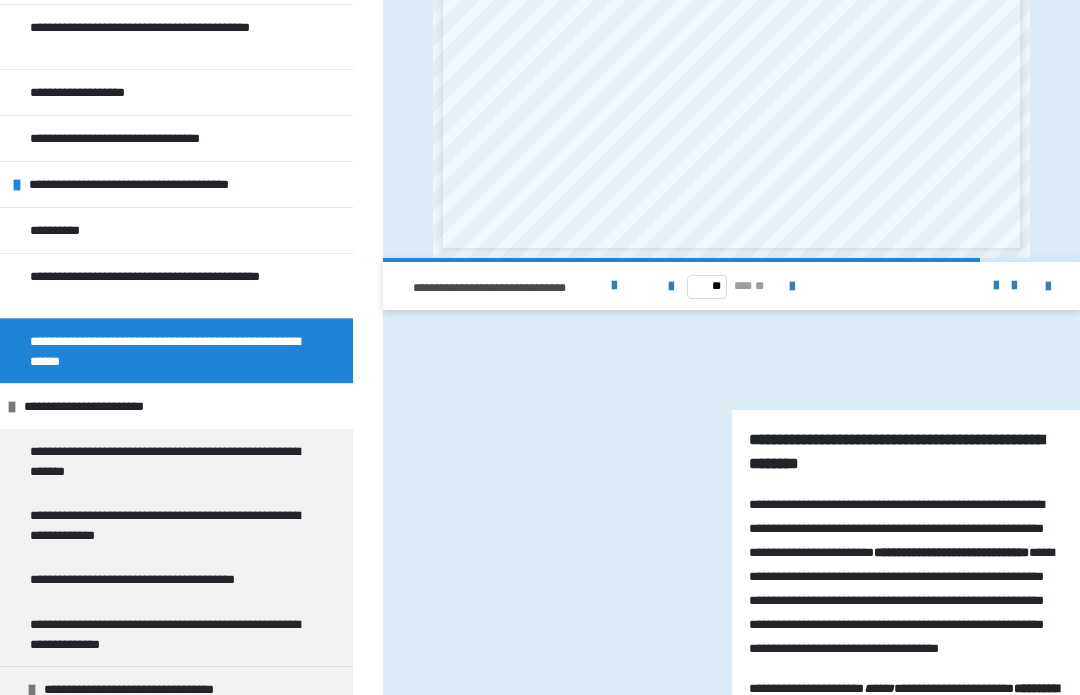 click at bounding box center [792, 287] 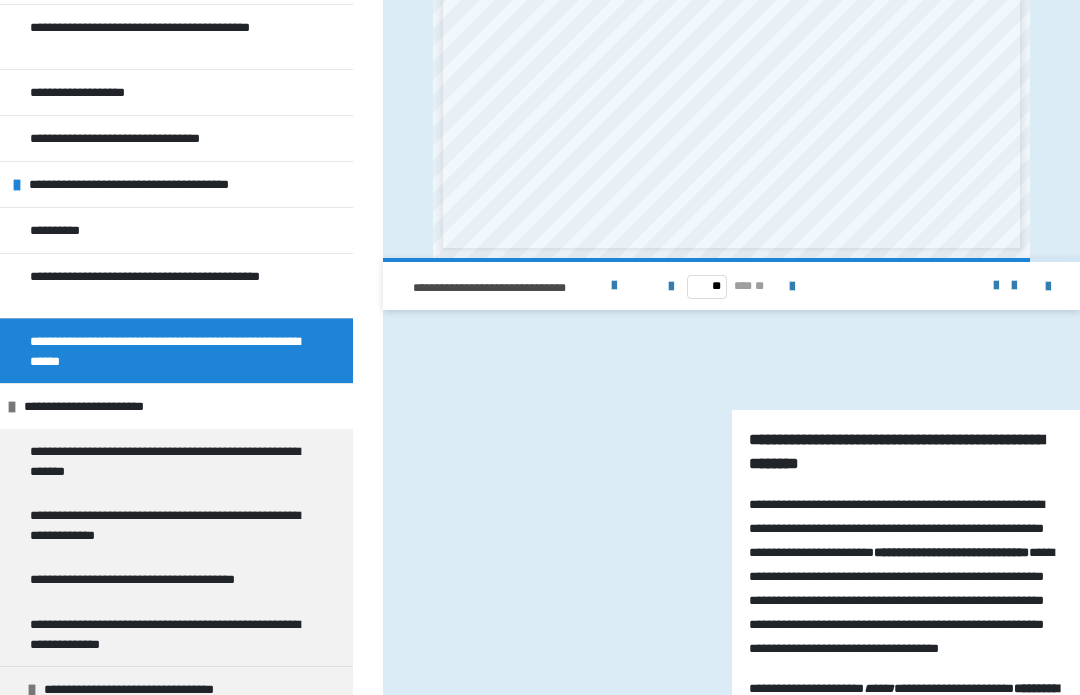 click at bounding box center (792, 286) 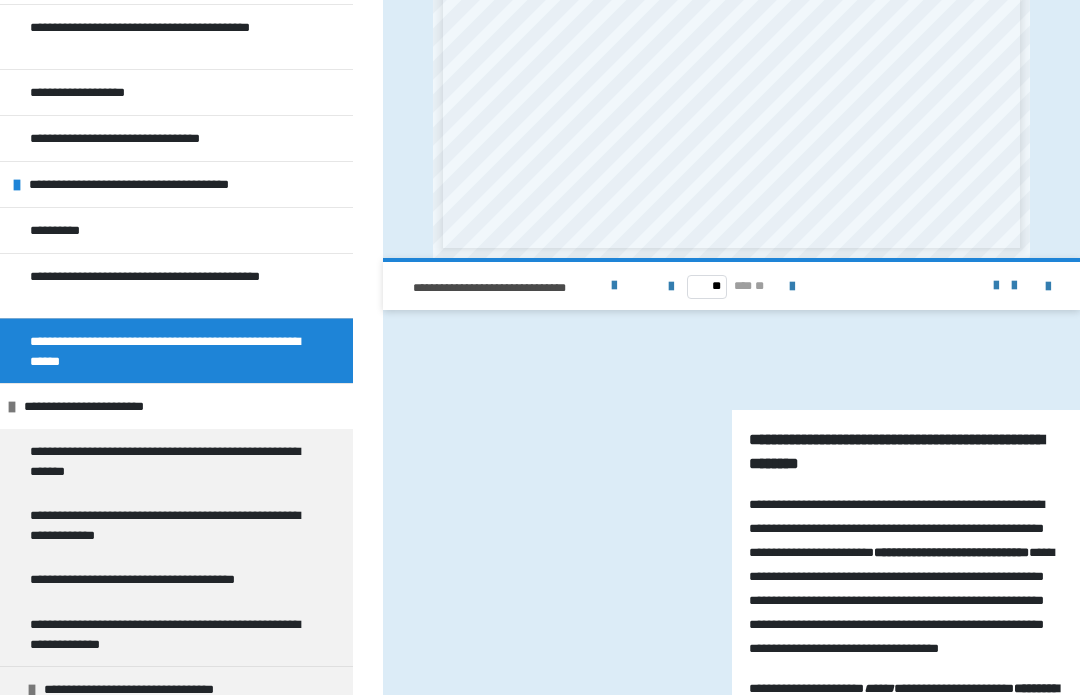 click at bounding box center (671, 287) 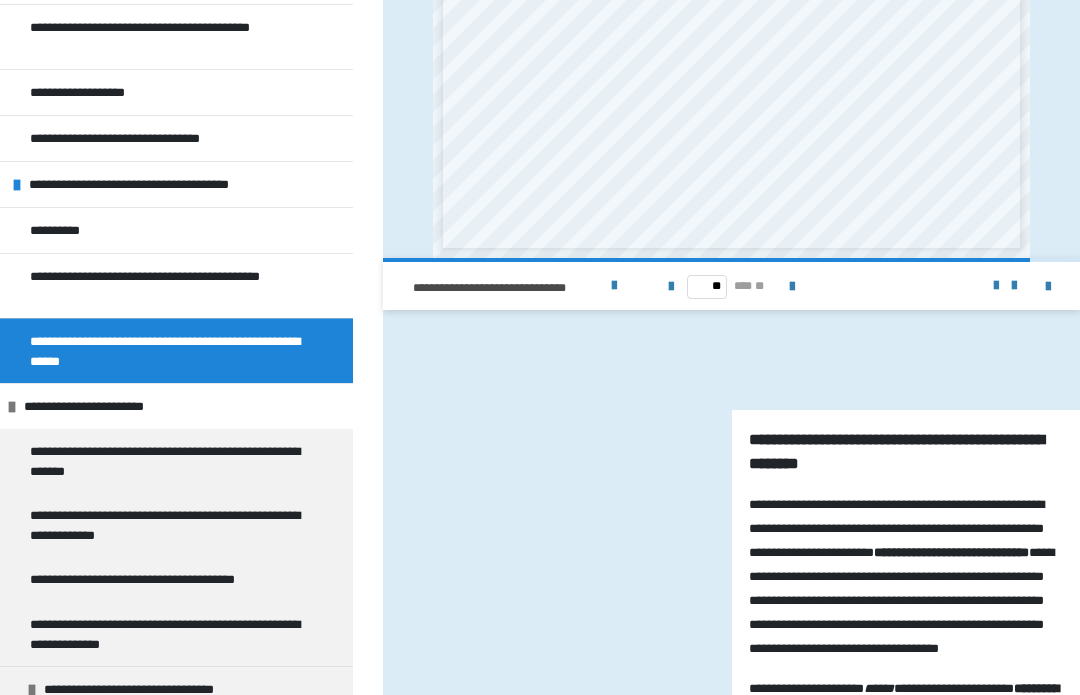 click at bounding box center [671, 286] 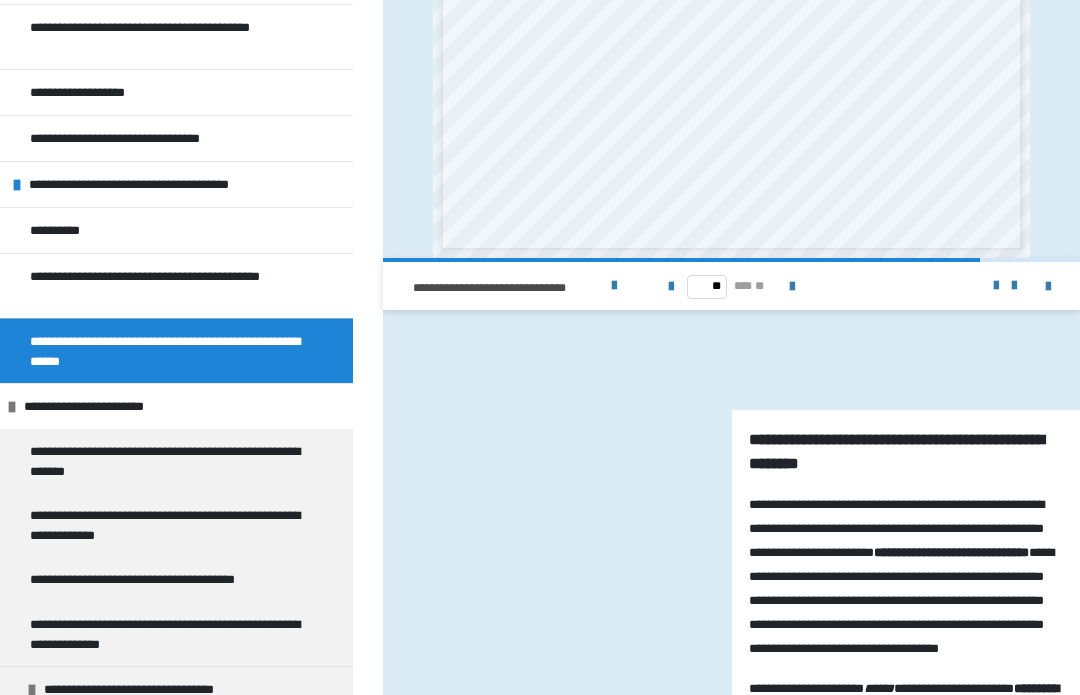 click at bounding box center (671, 286) 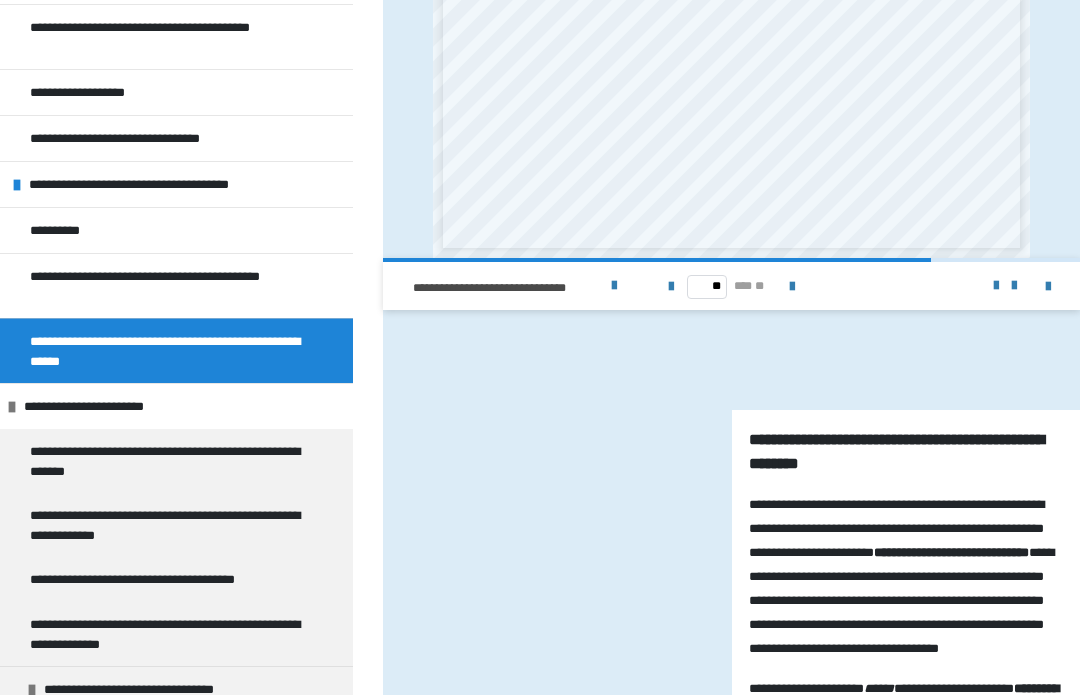 click at bounding box center (671, 287) 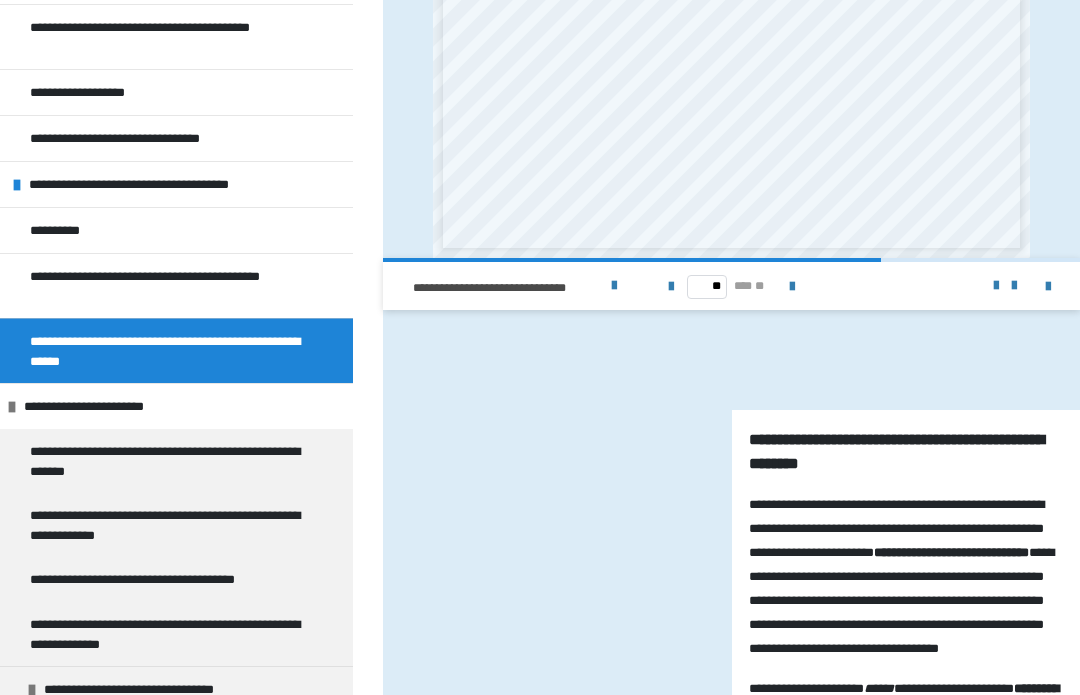 click at bounding box center [671, 287] 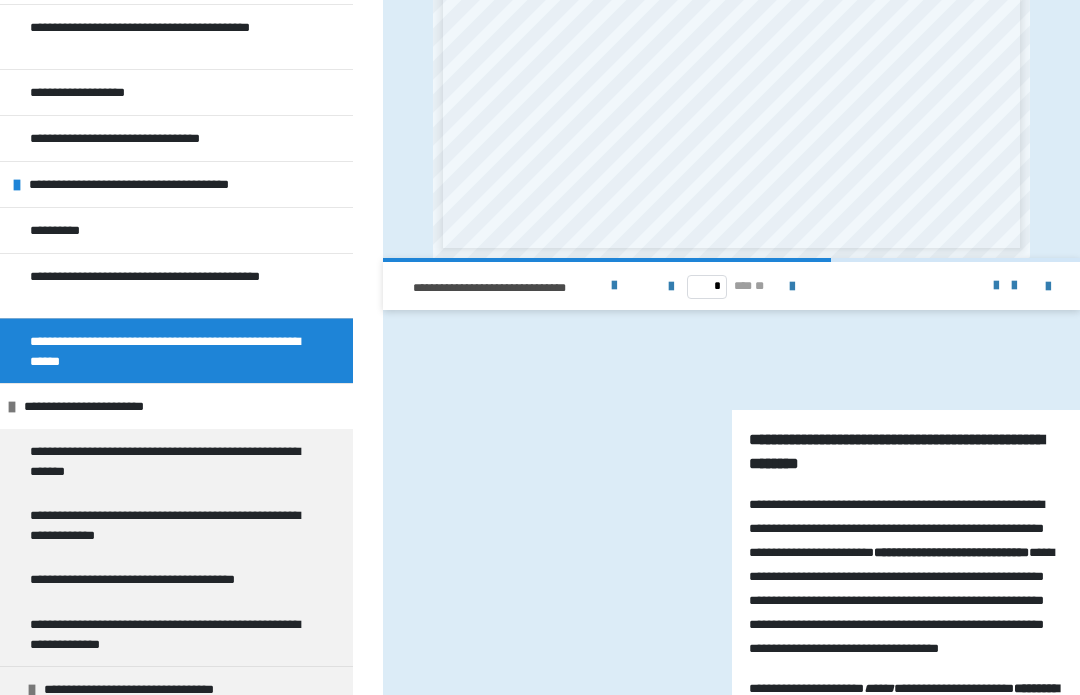click at bounding box center (671, 287) 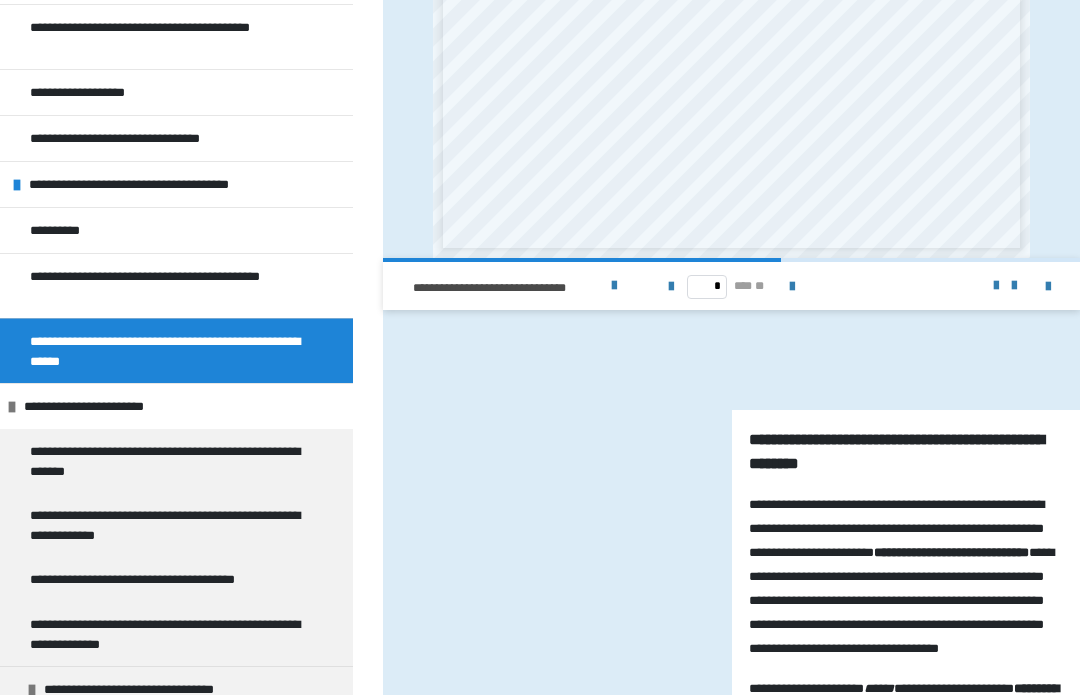 scroll, scrollTop: 0, scrollLeft: 0, axis: both 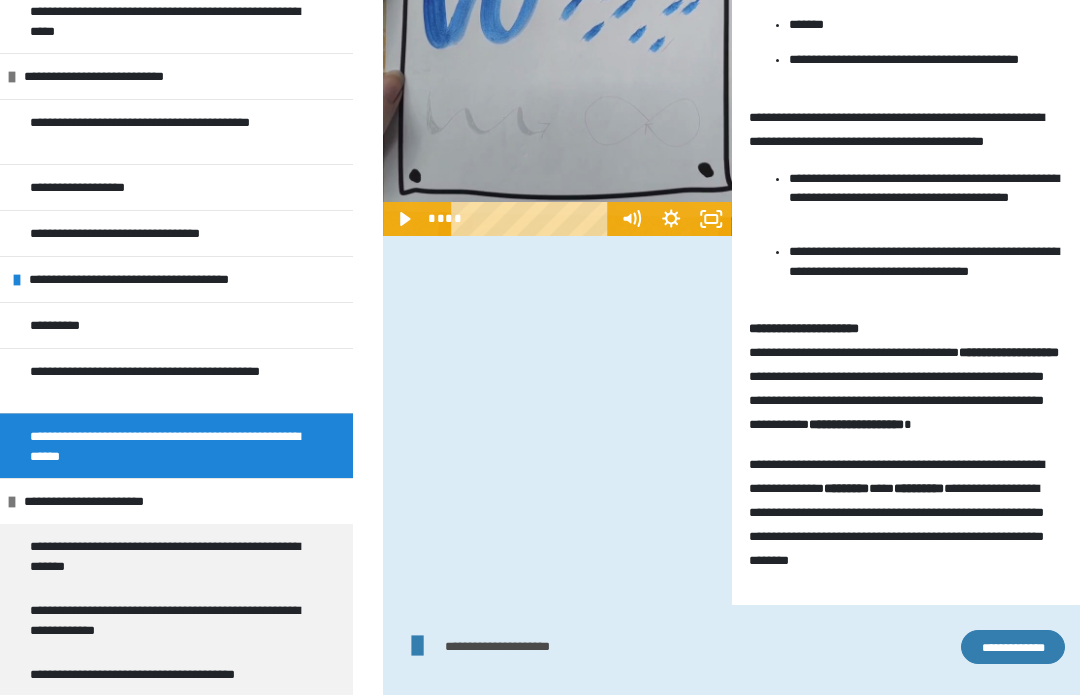 click 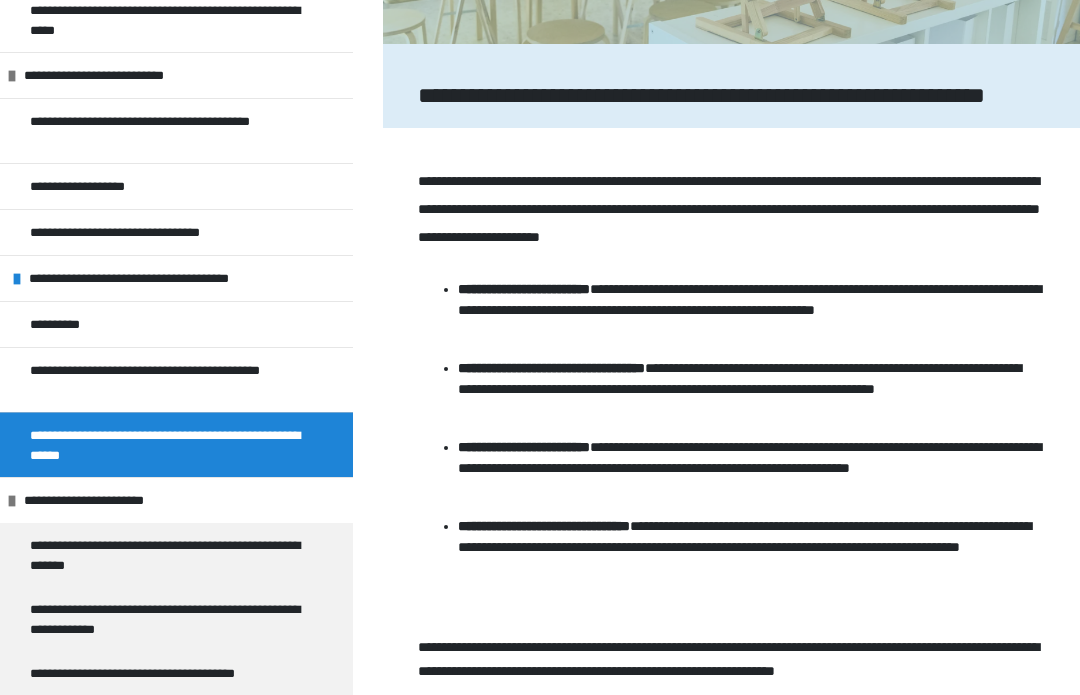 scroll, scrollTop: 185, scrollLeft: 0, axis: vertical 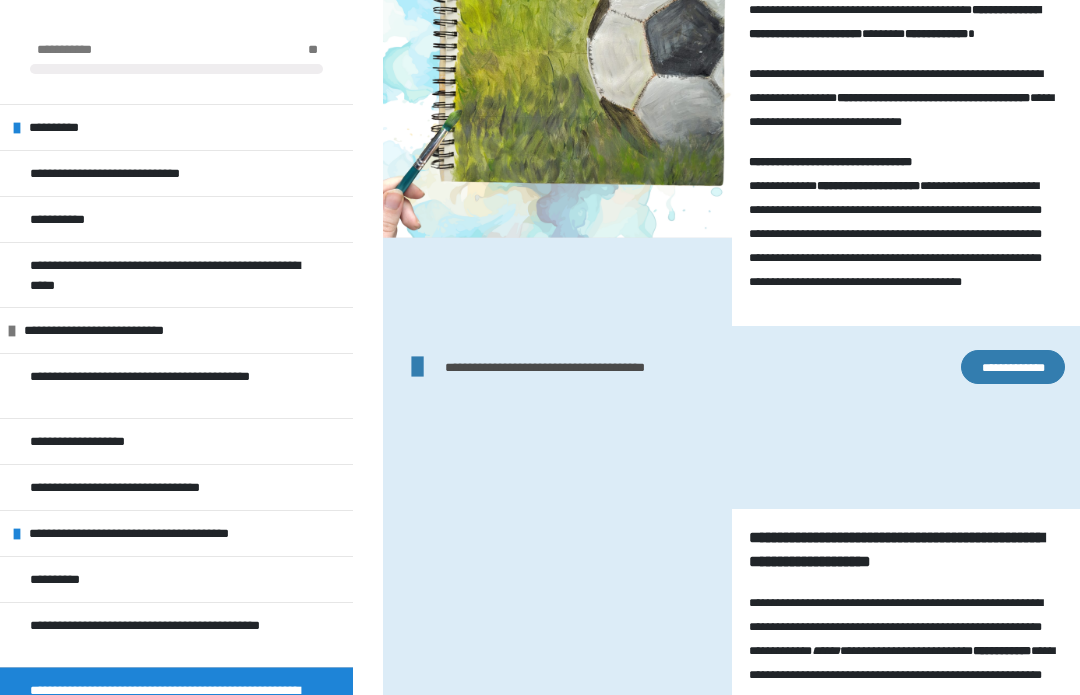 click on "**********" at bounding box center [521, -299] 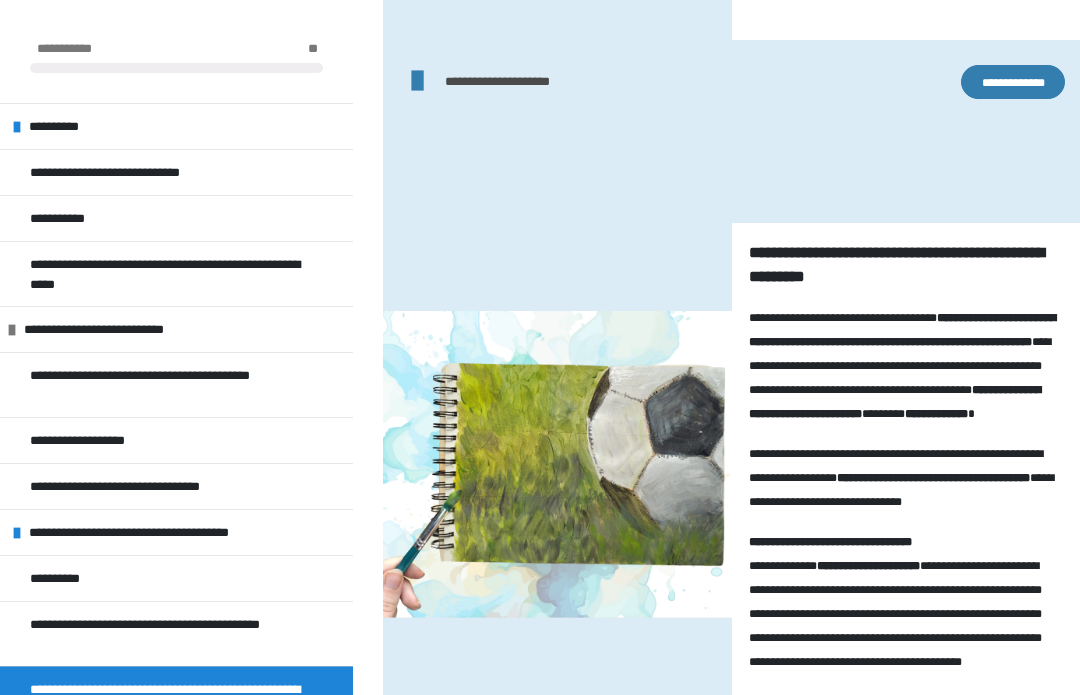 scroll, scrollTop: 4508, scrollLeft: 0, axis: vertical 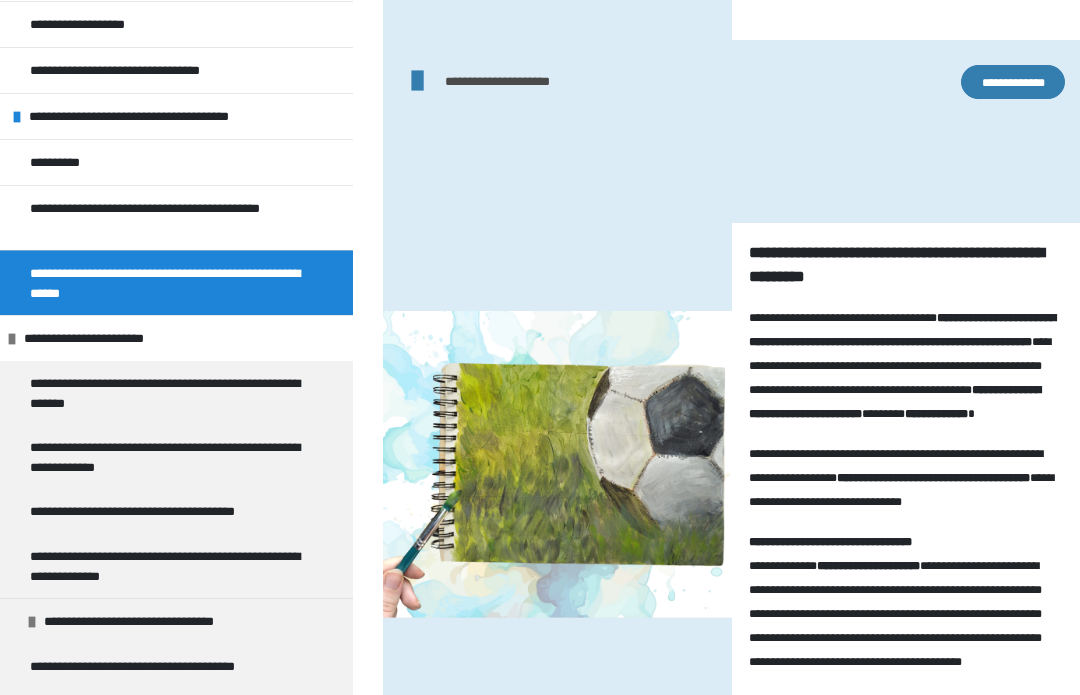 click on "**********" at bounding box center (168, 393) 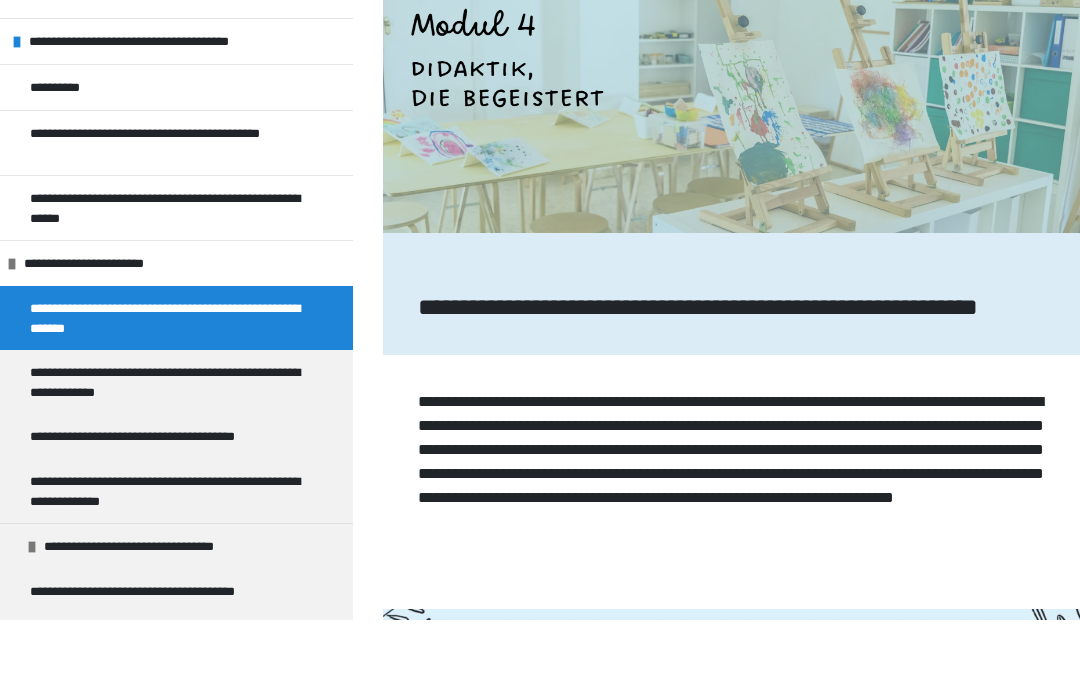 scroll, scrollTop: 417, scrollLeft: 0, axis: vertical 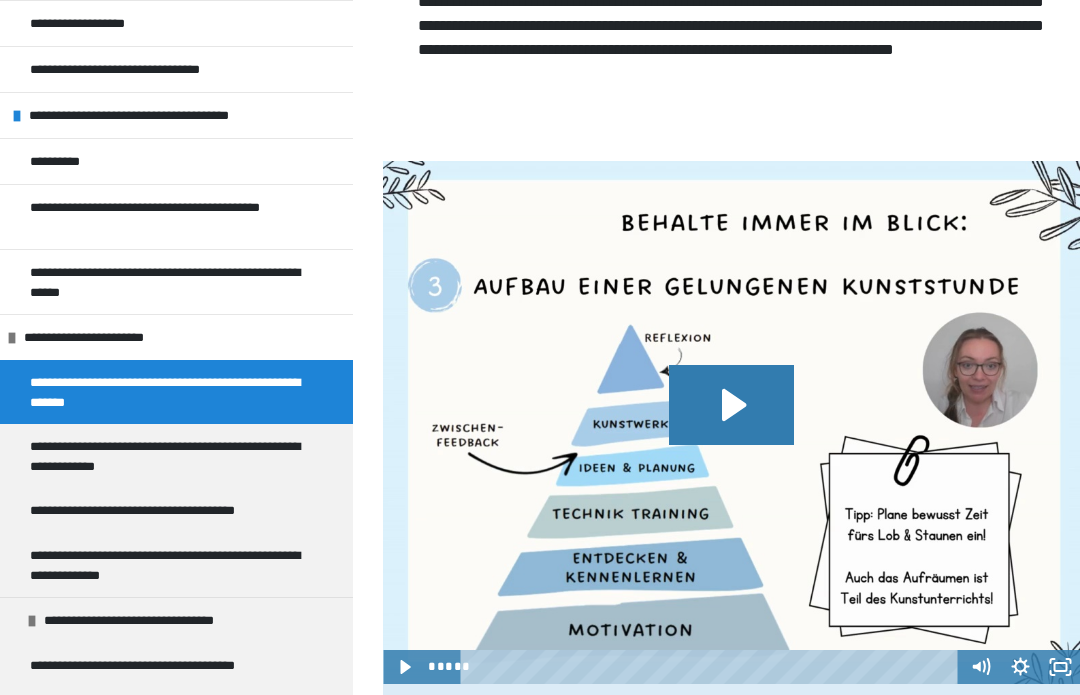 click 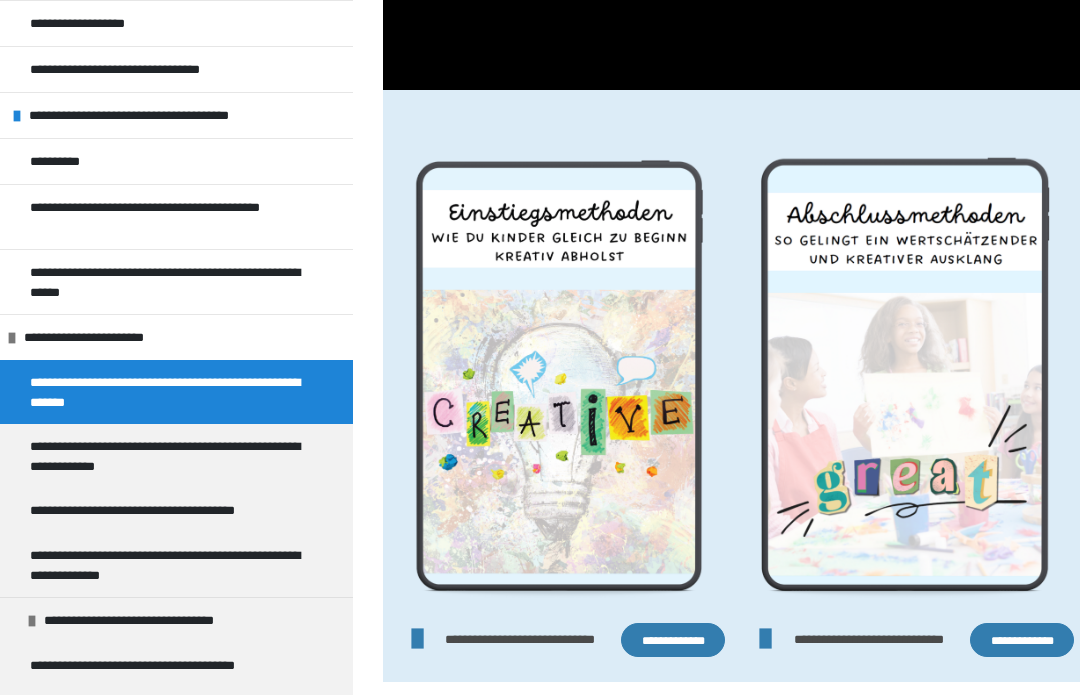scroll, scrollTop: 1510, scrollLeft: 0, axis: vertical 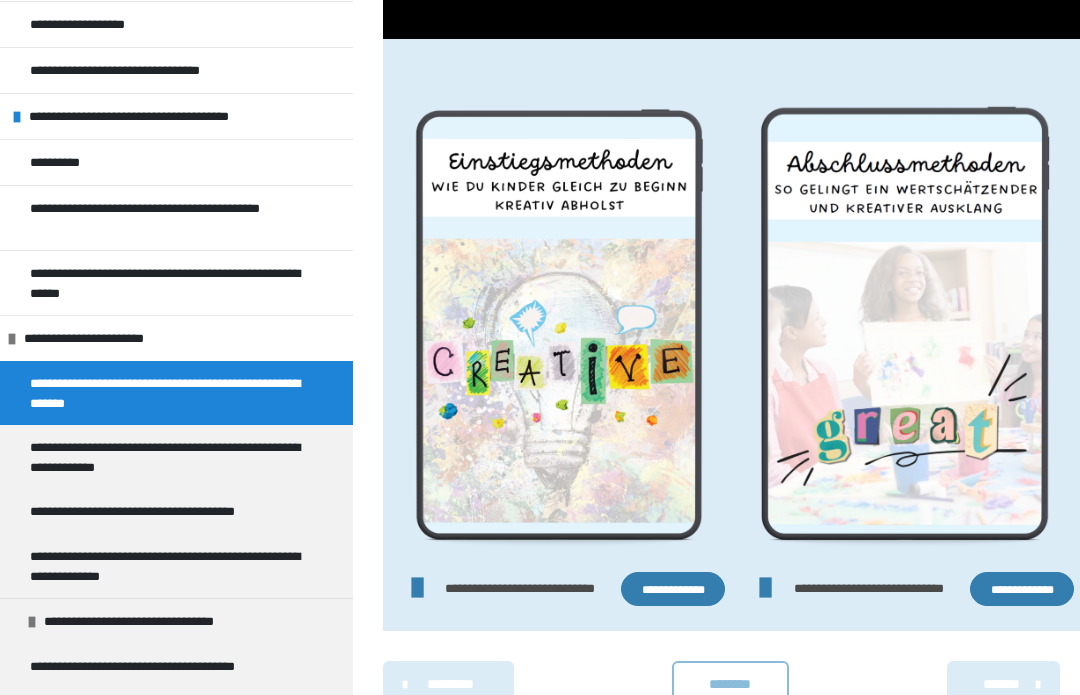click at bounding box center (557, 318) 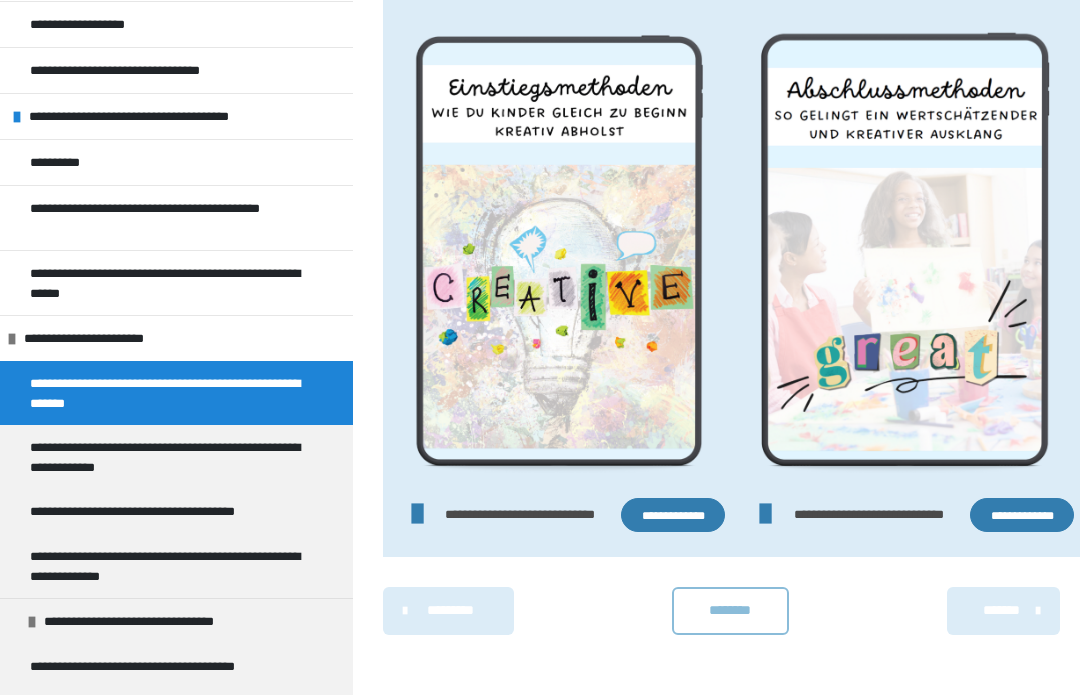 click at bounding box center (906, 244) 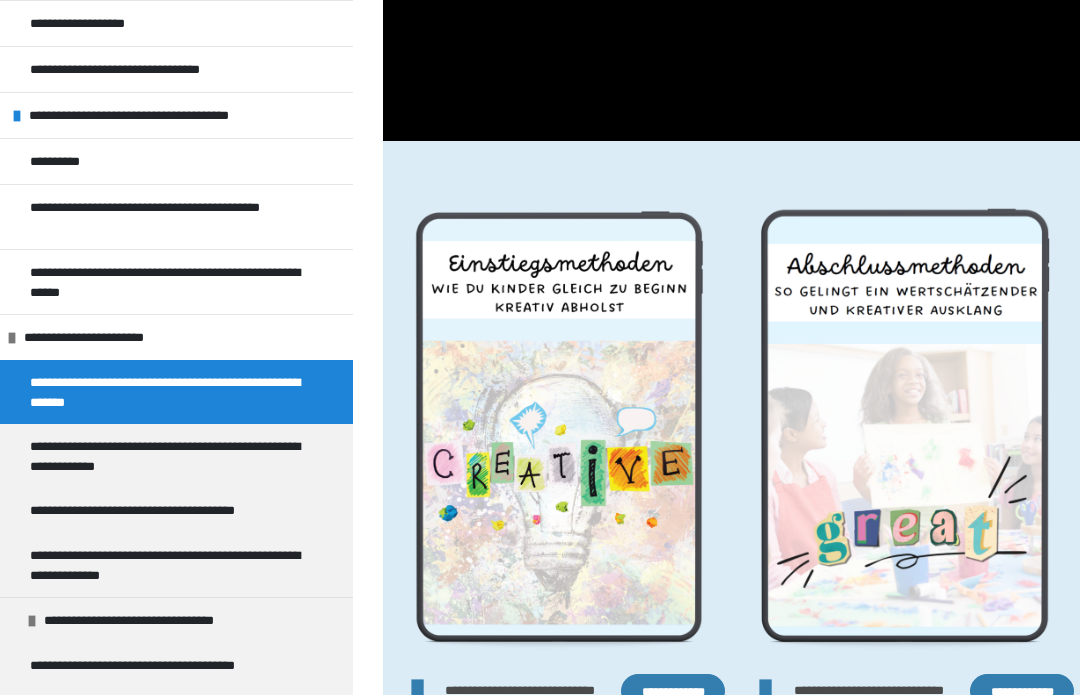 scroll, scrollTop: 1408, scrollLeft: 0, axis: vertical 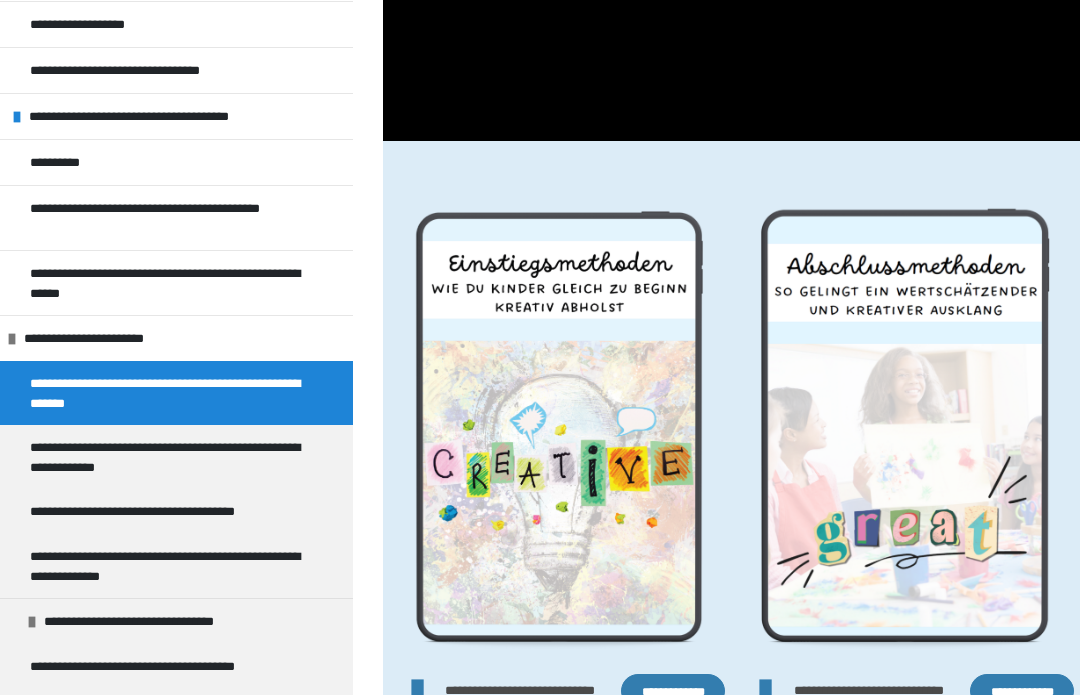 click on "**********" at bounding box center [168, 457] 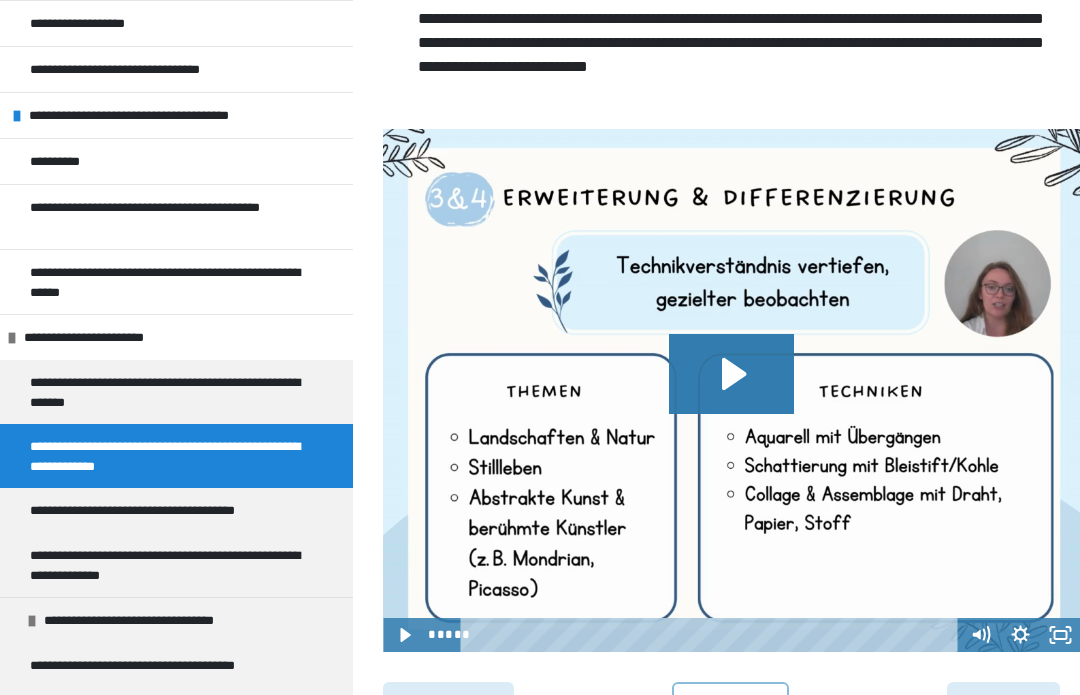 scroll, scrollTop: 991, scrollLeft: 0, axis: vertical 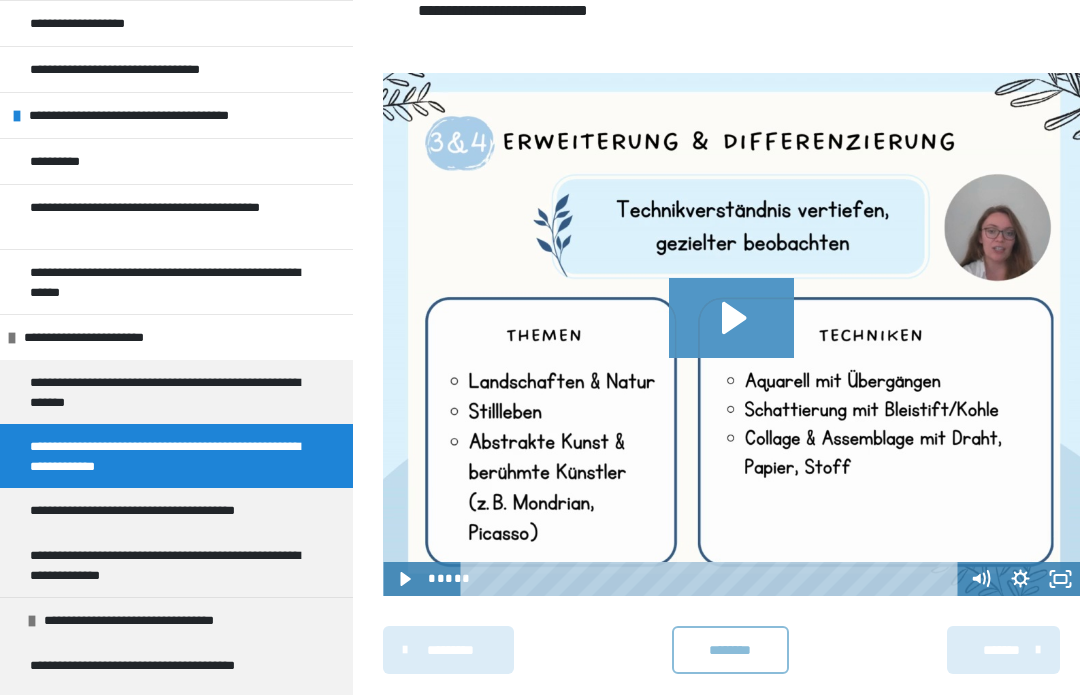 click 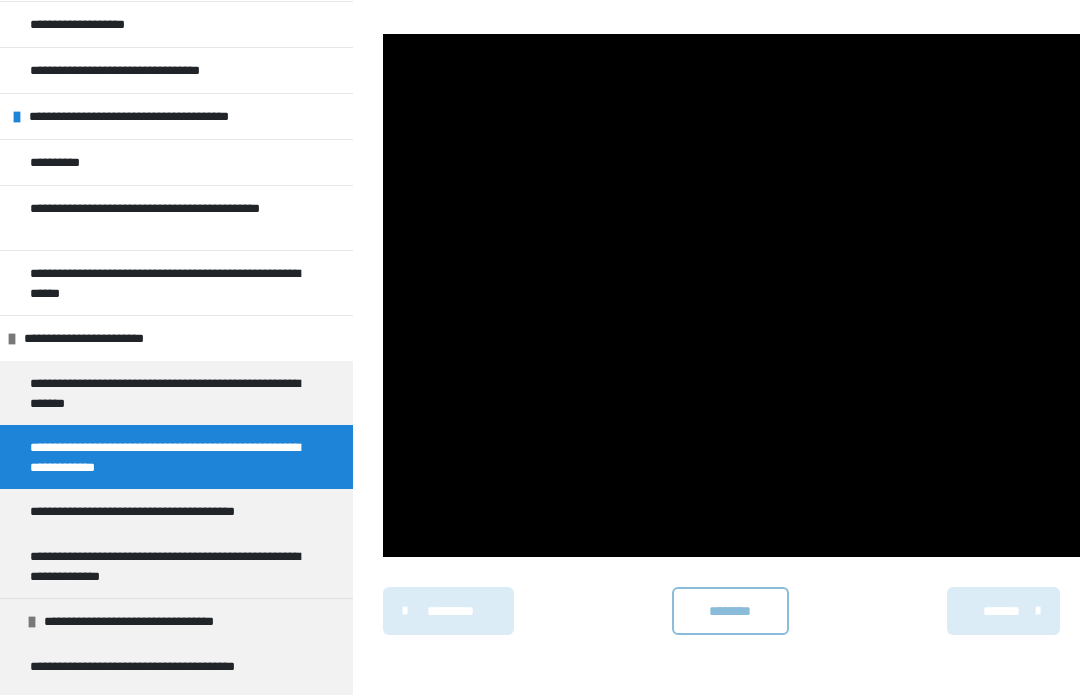 scroll, scrollTop: 1028, scrollLeft: 0, axis: vertical 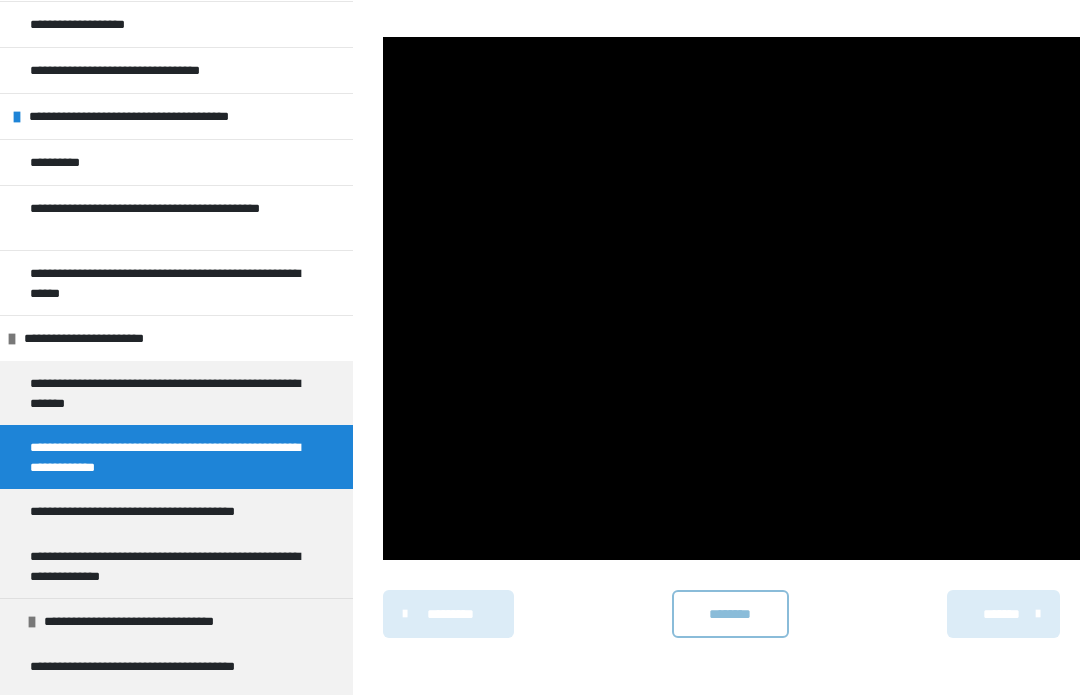 click at bounding box center [731, 298] 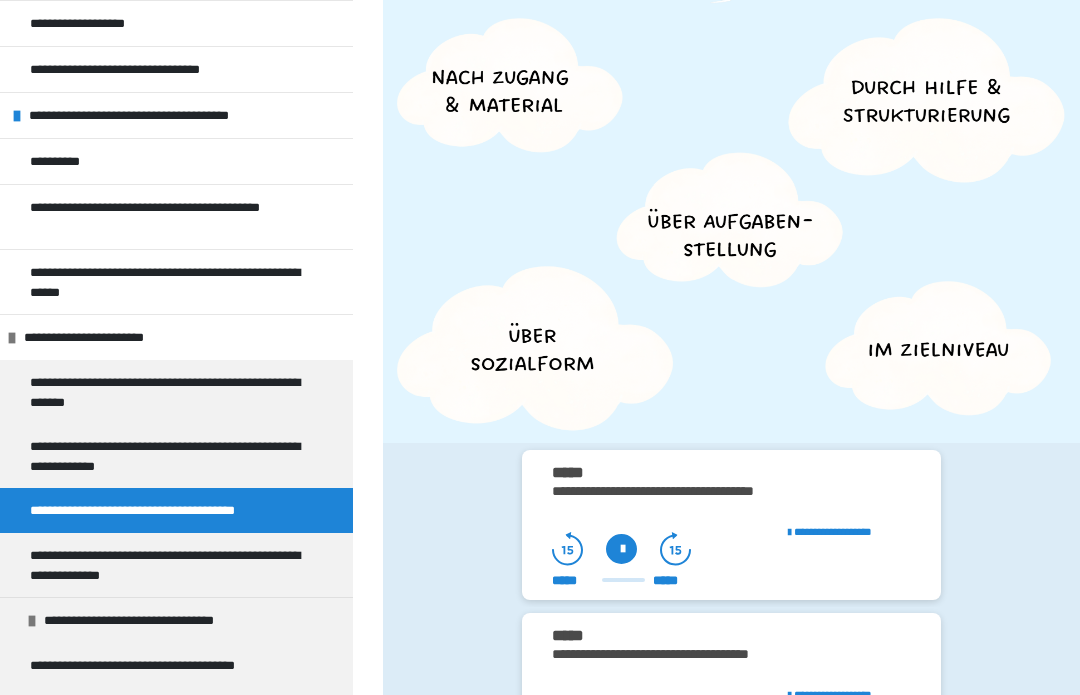 scroll, scrollTop: 809, scrollLeft: 0, axis: vertical 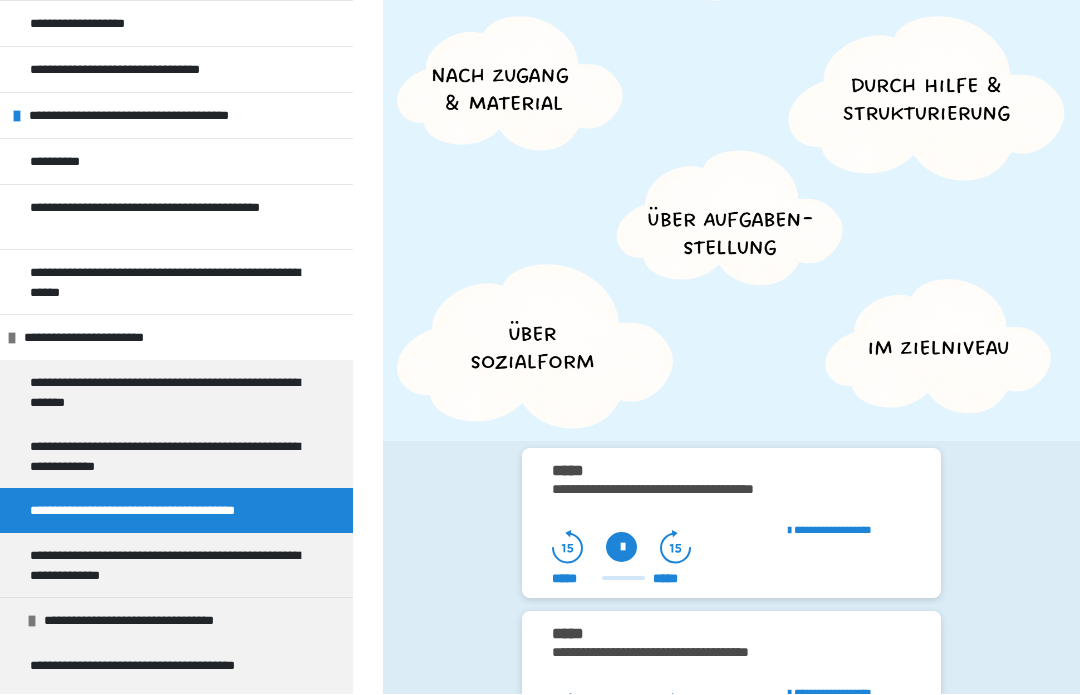 click at bounding box center (621, 548) 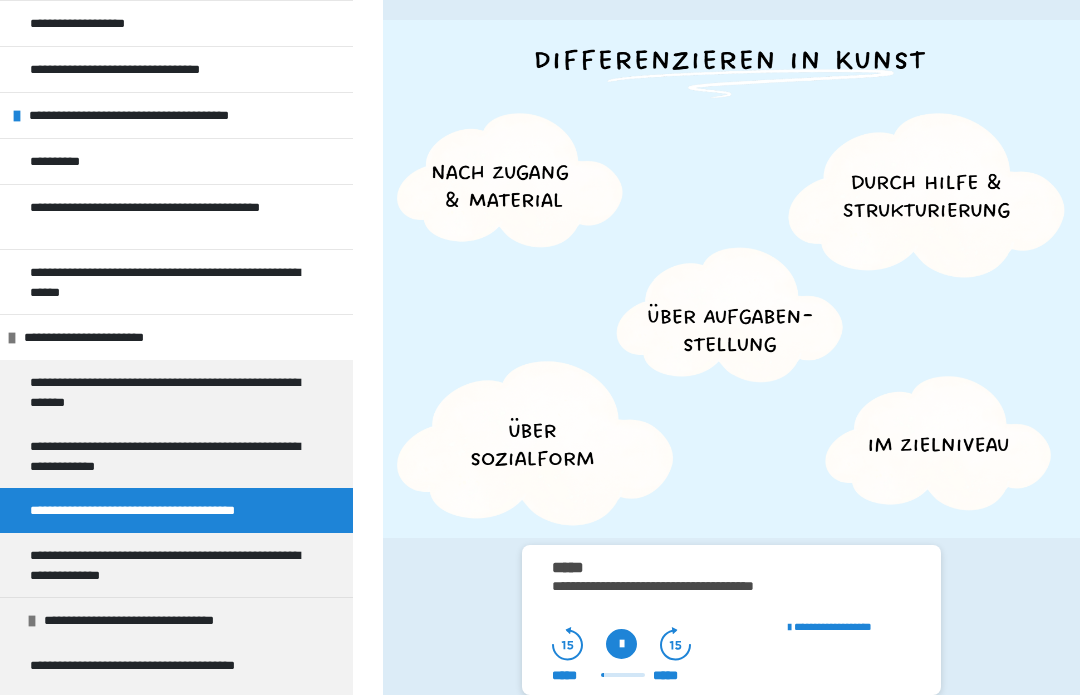 scroll, scrollTop: 649, scrollLeft: 0, axis: vertical 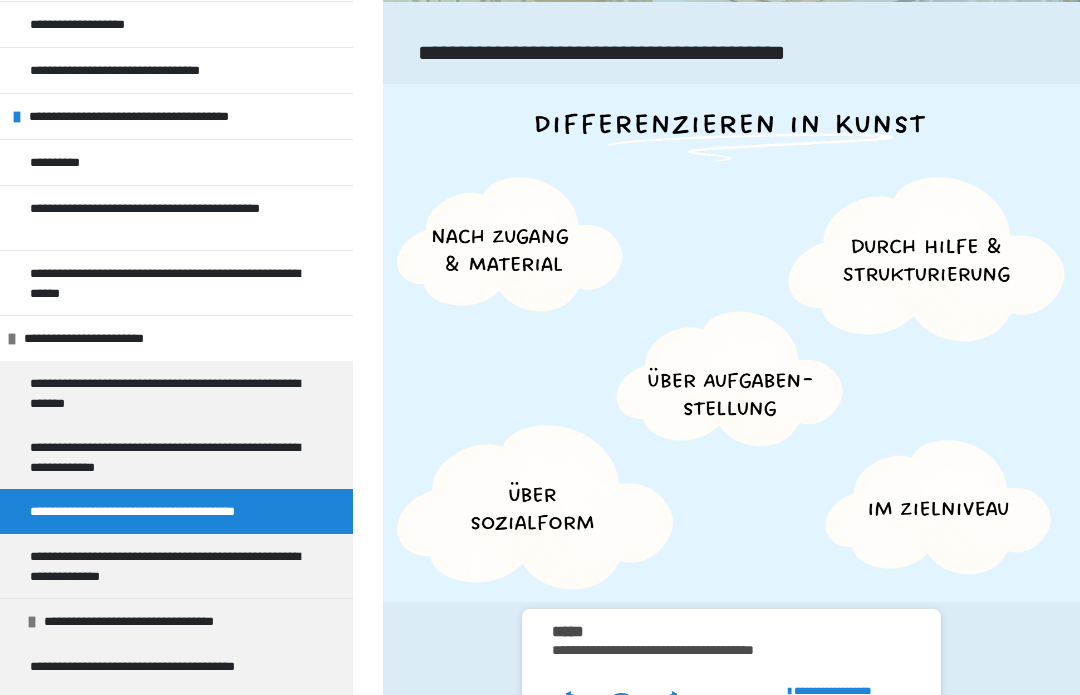 click at bounding box center [731, 343] 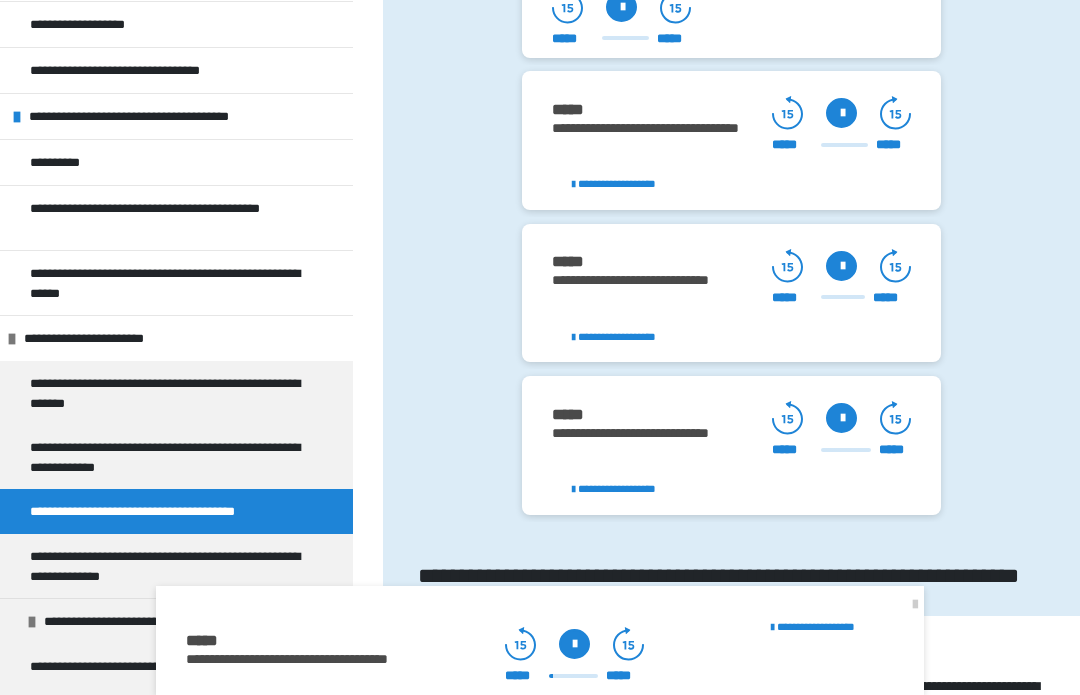 scroll, scrollTop: 1774, scrollLeft: 0, axis: vertical 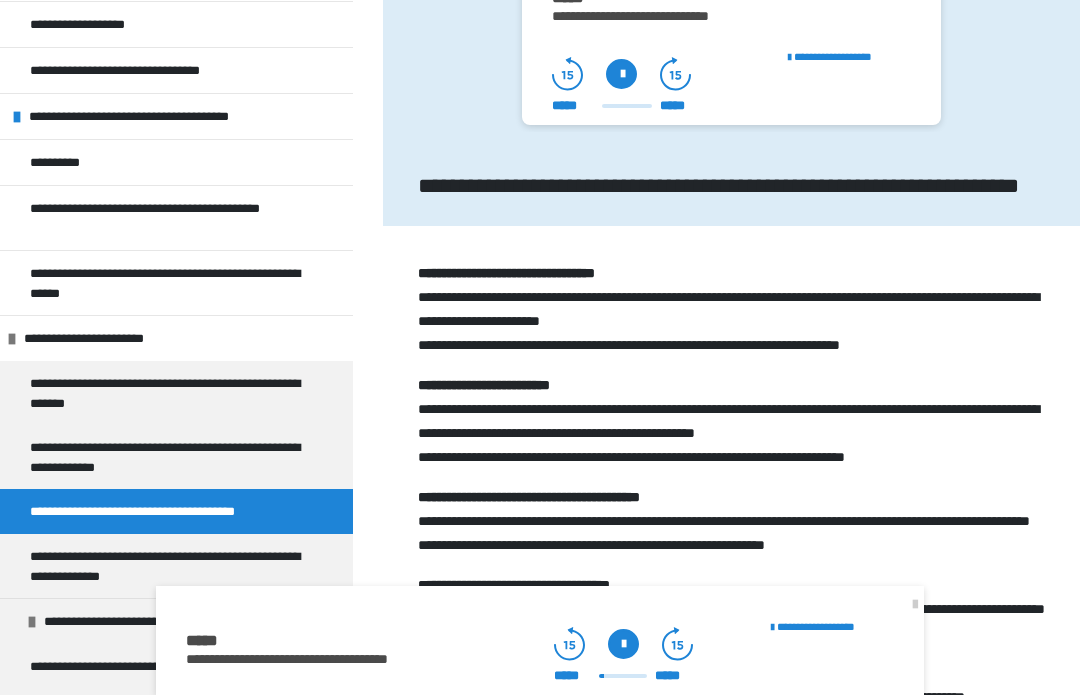 click at bounding box center (915, 605) 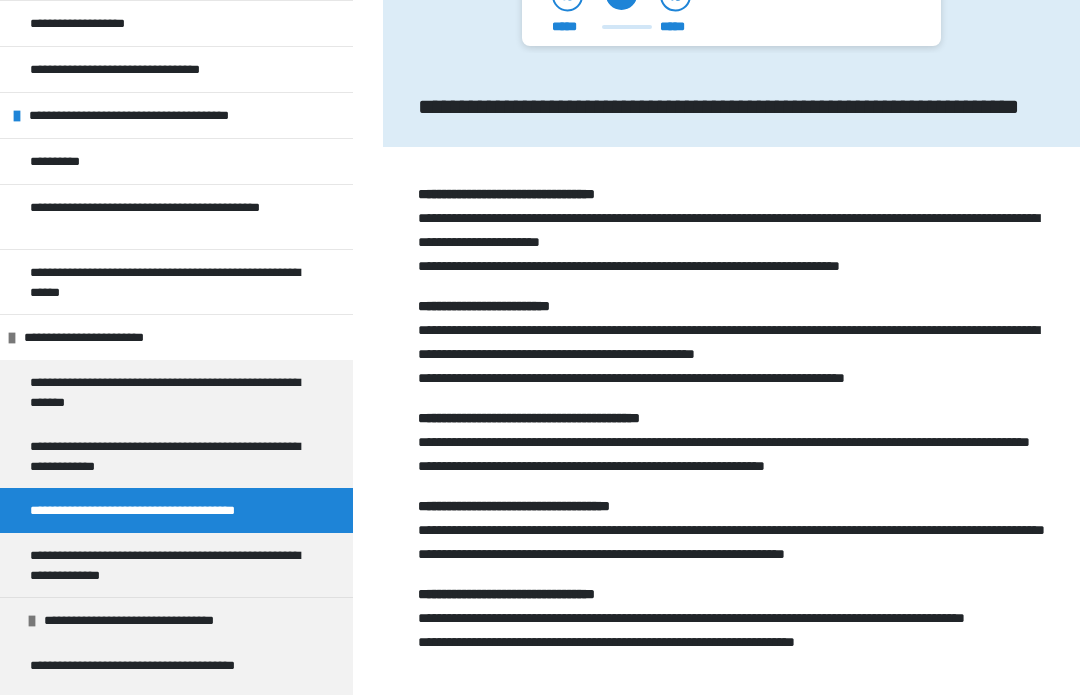 scroll, scrollTop: 2017, scrollLeft: 0, axis: vertical 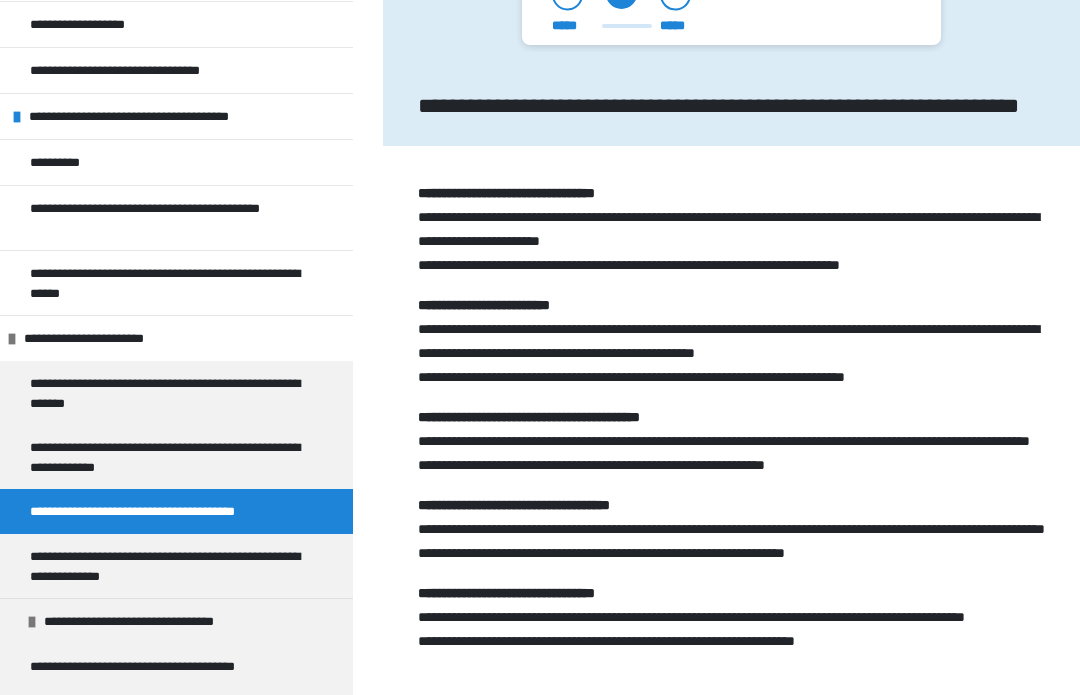 click on "**********" at bounding box center (168, 566) 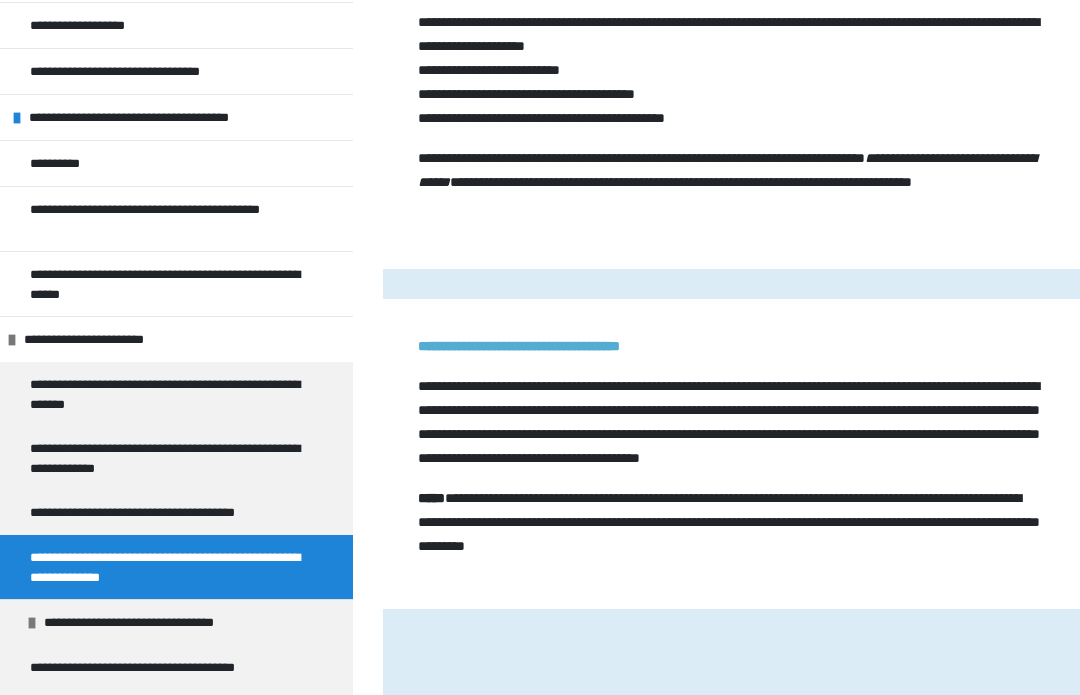 scroll, scrollTop: 2716, scrollLeft: 0, axis: vertical 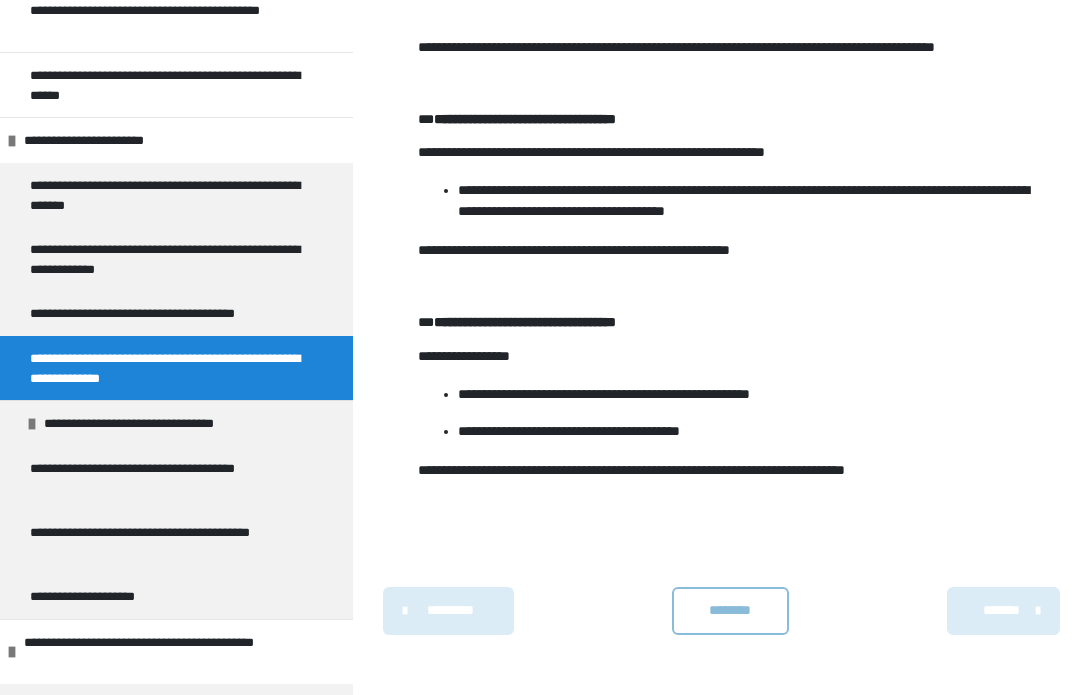 click on "**********" at bounding box center (158, 423) 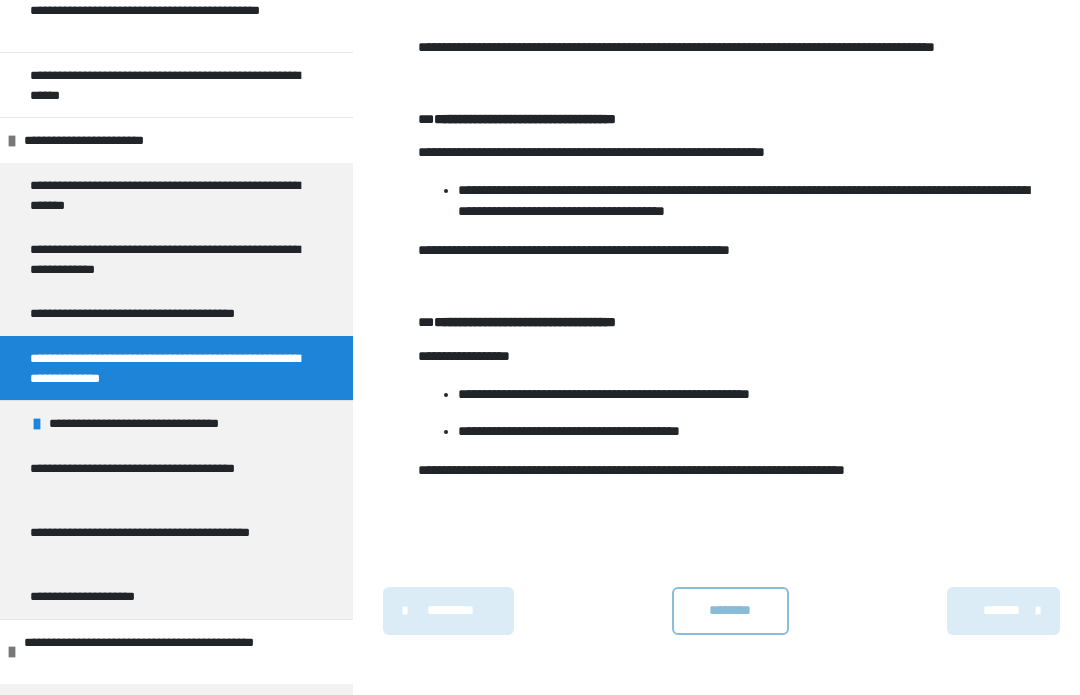 click on "**********" at bounding box center [168, 478] 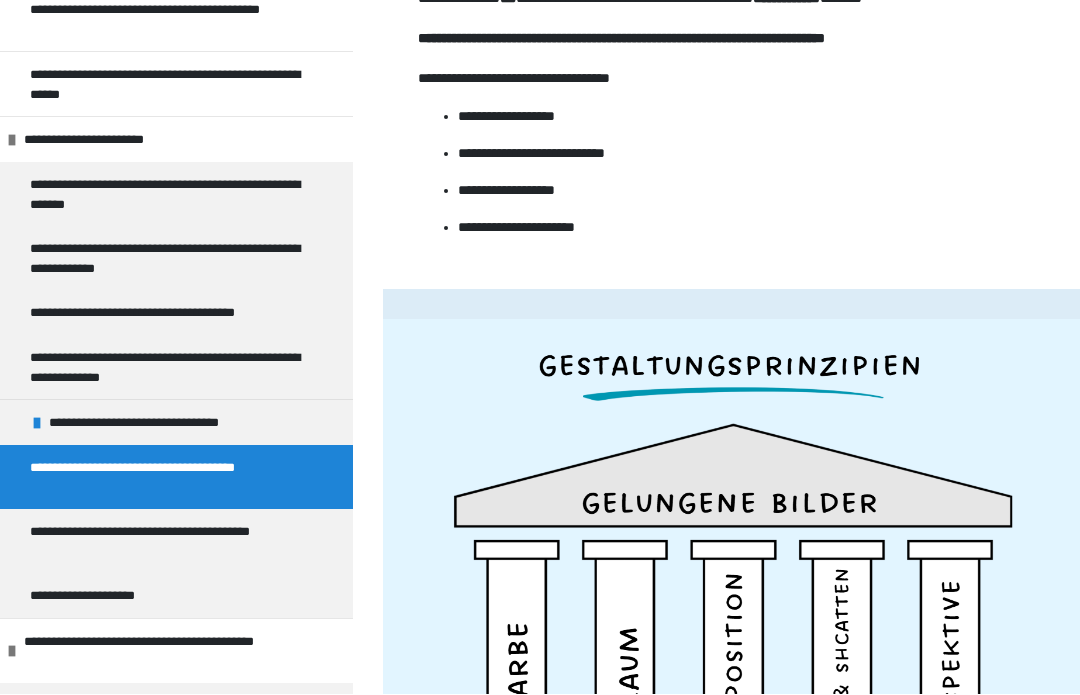 scroll, scrollTop: 780, scrollLeft: 0, axis: vertical 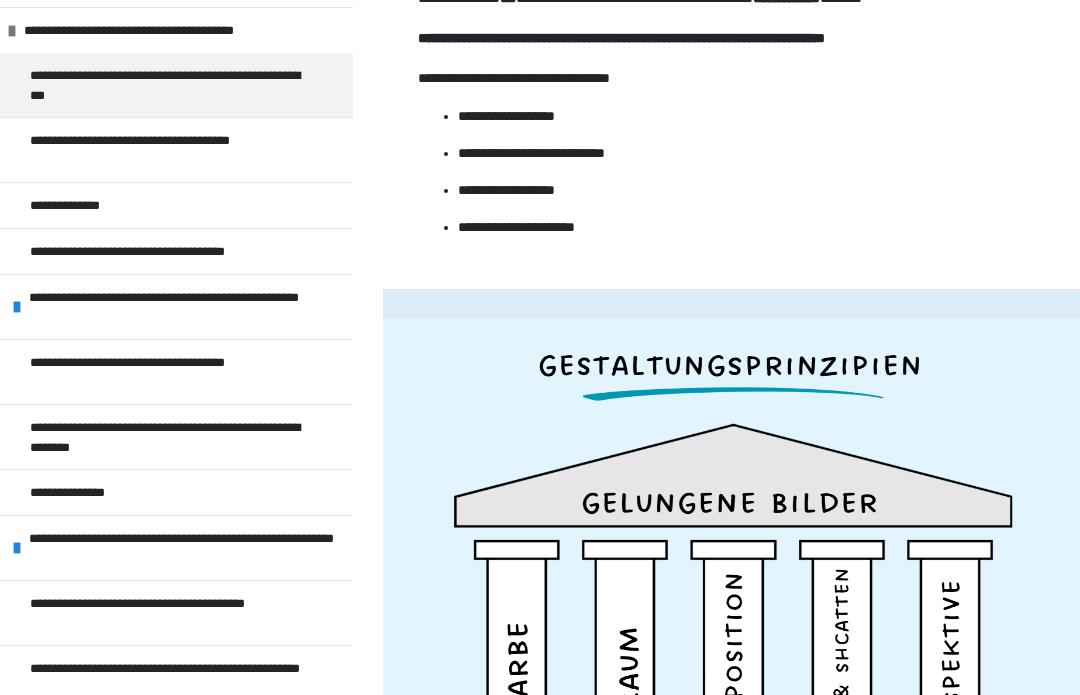 click on "**********" at bounding box center (186, 548) 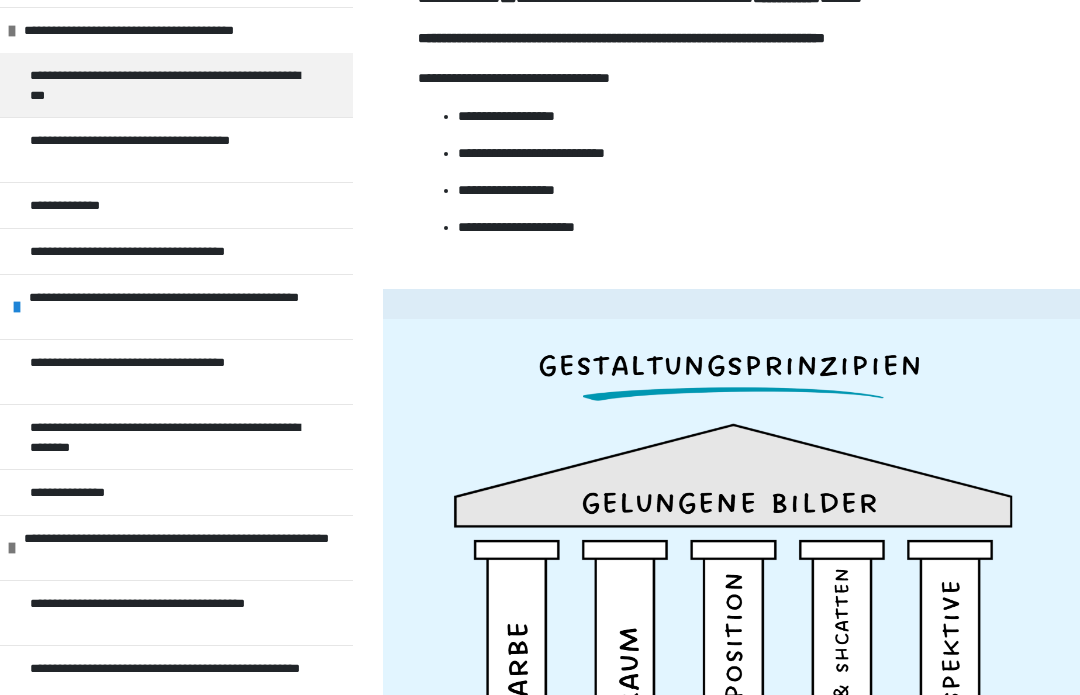 click on "**********" at bounding box center [168, 613] 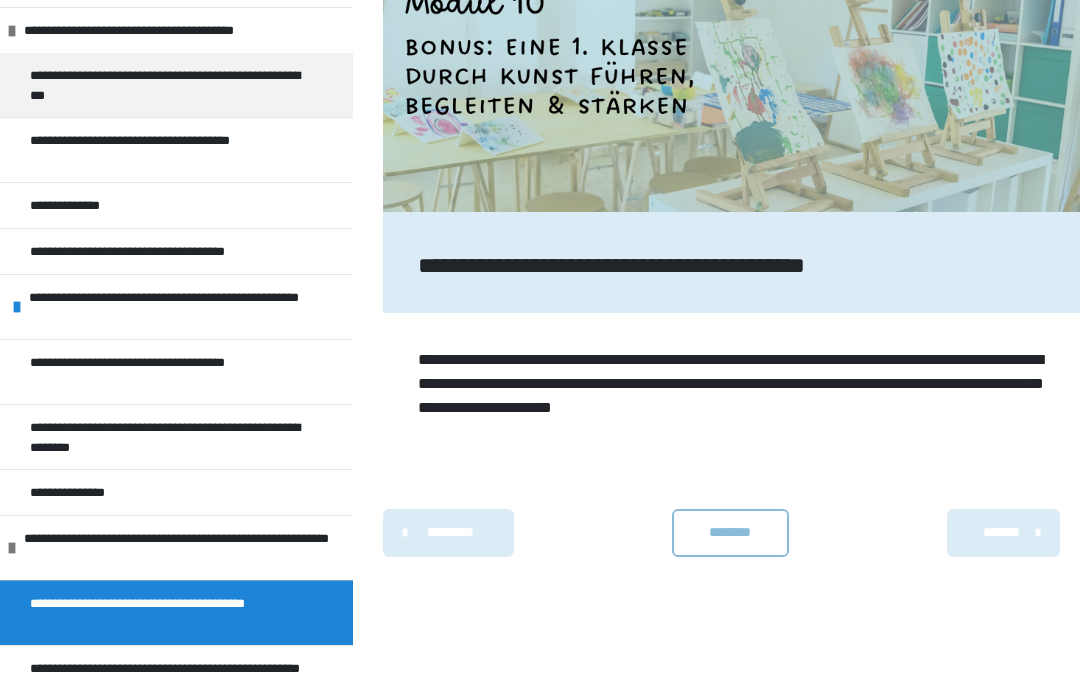 scroll, scrollTop: 412, scrollLeft: 0, axis: vertical 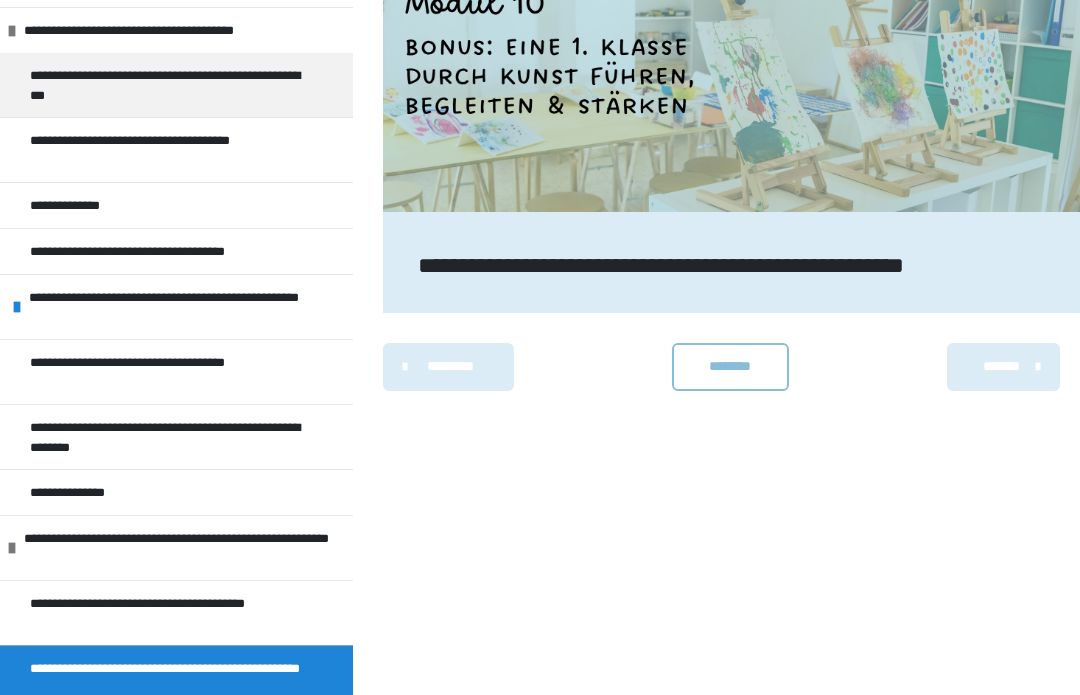 click on "**********" at bounding box center [176, 492] 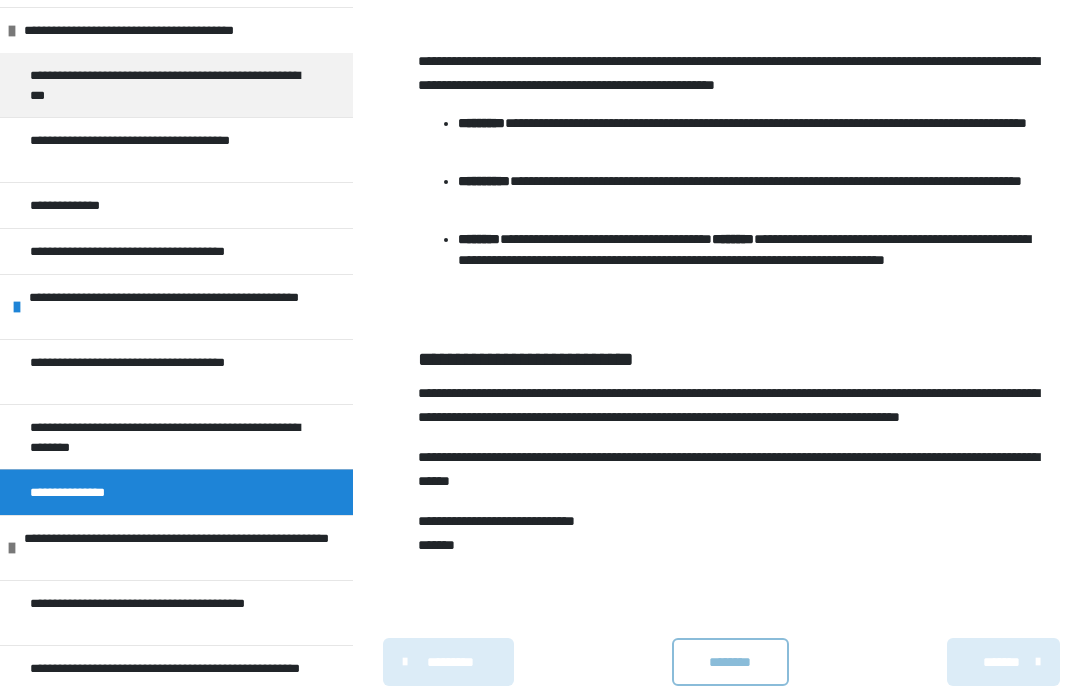 scroll, scrollTop: 927, scrollLeft: 0, axis: vertical 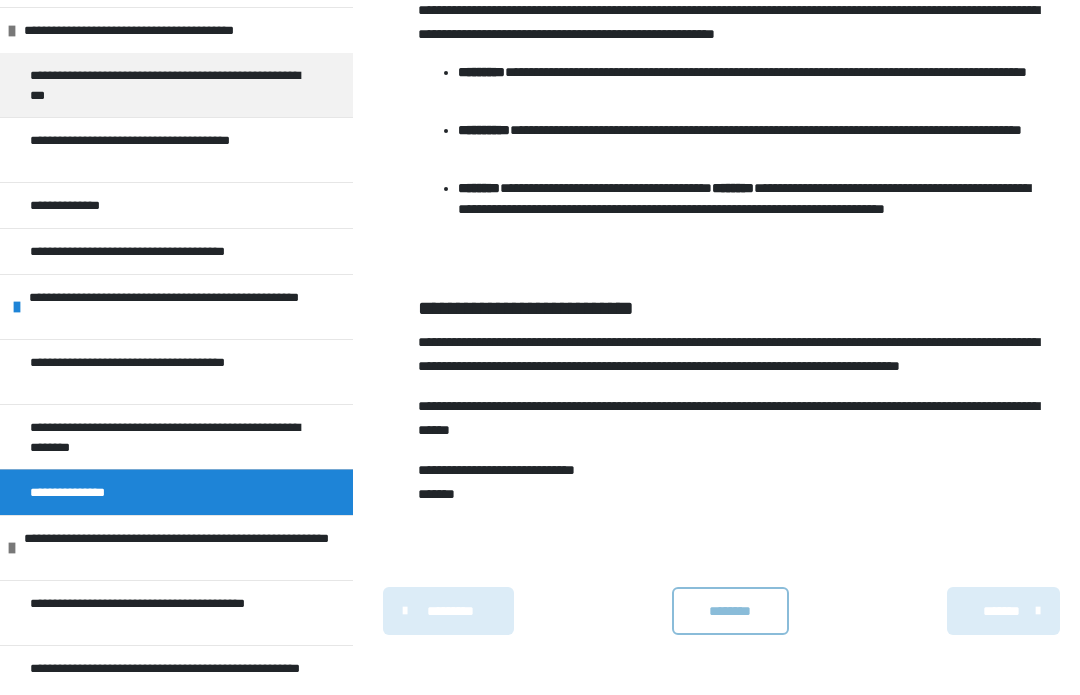 click on "**********" at bounding box center (168, 437) 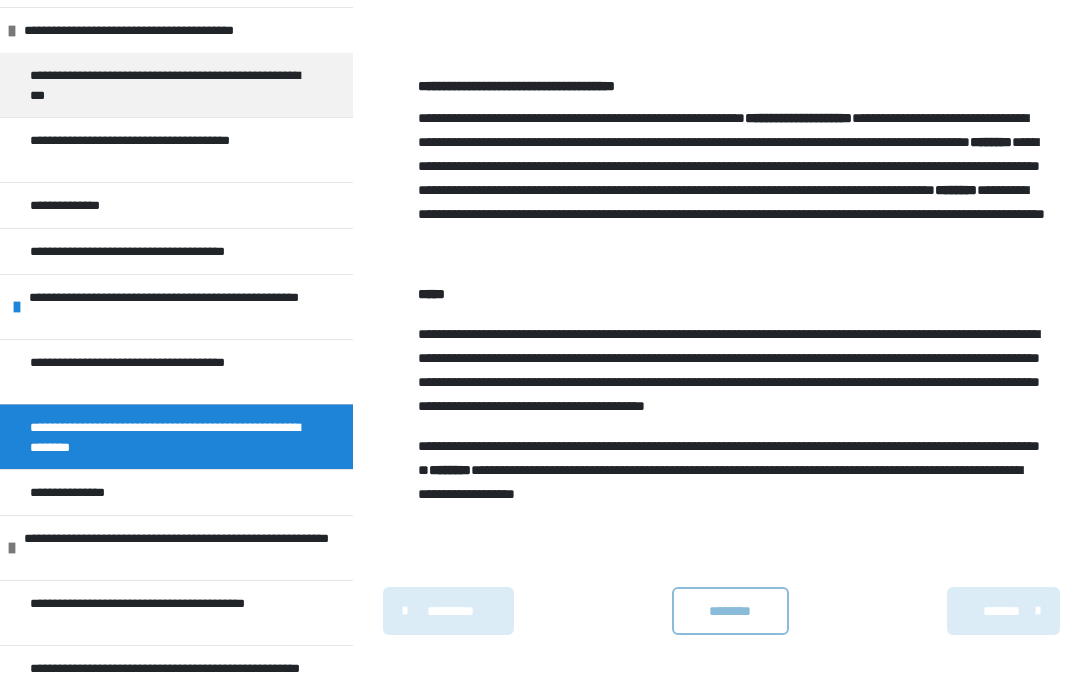 scroll, scrollTop: 2170, scrollLeft: 0, axis: vertical 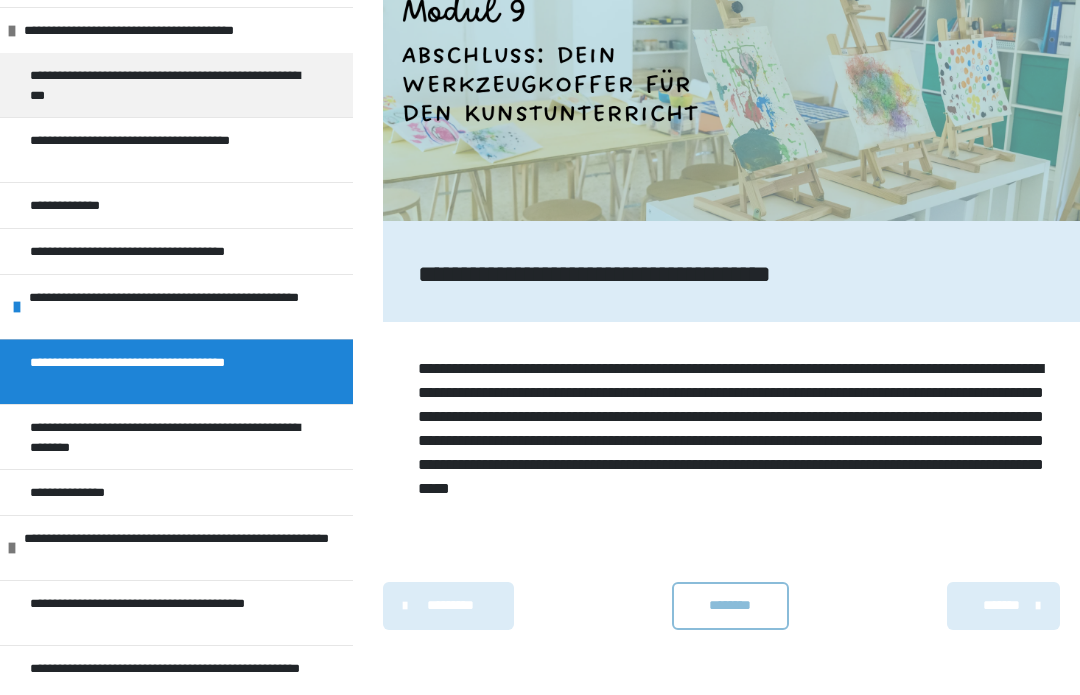 click on "**********" at bounding box center [186, 307] 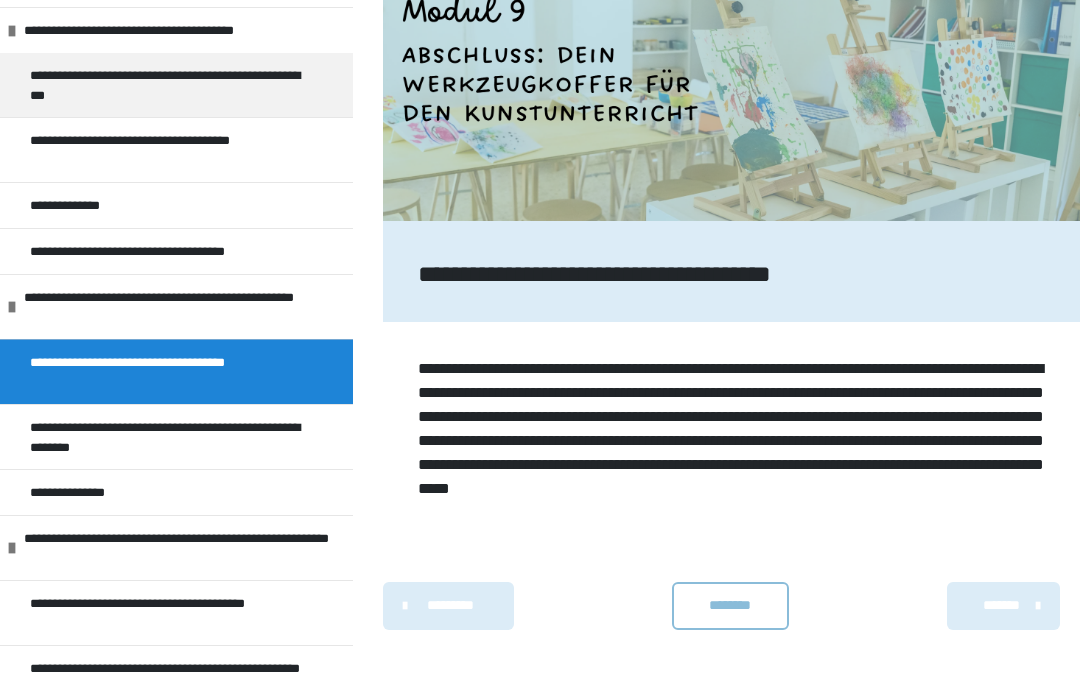 scroll, scrollTop: 487, scrollLeft: 0, axis: vertical 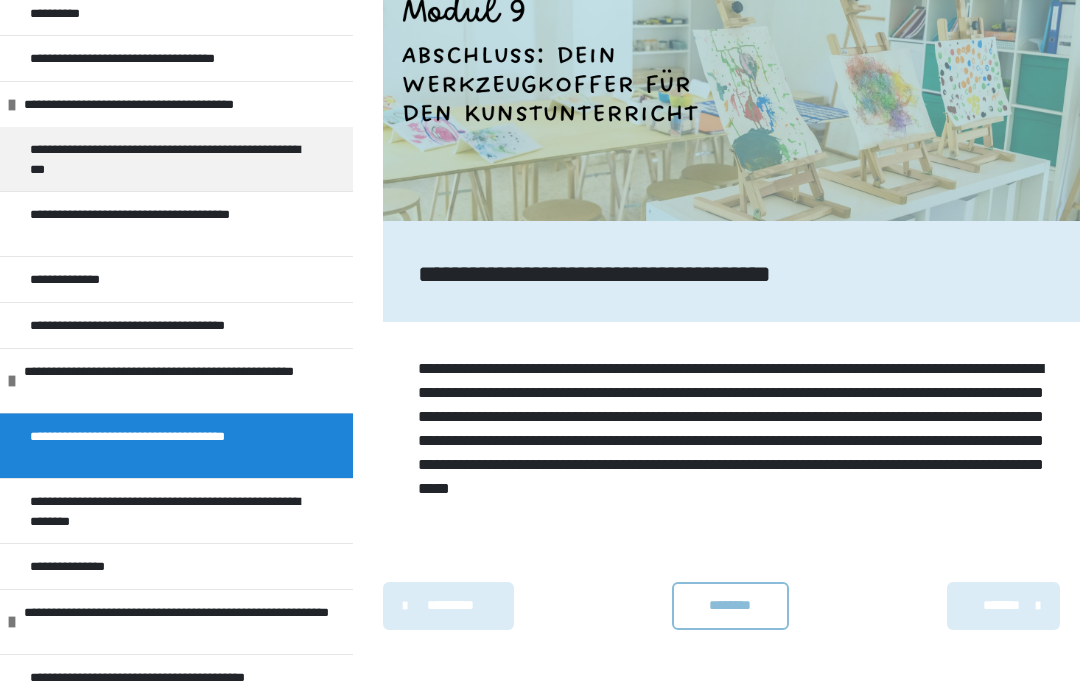 click on "**********" at bounding box center (155, 325) 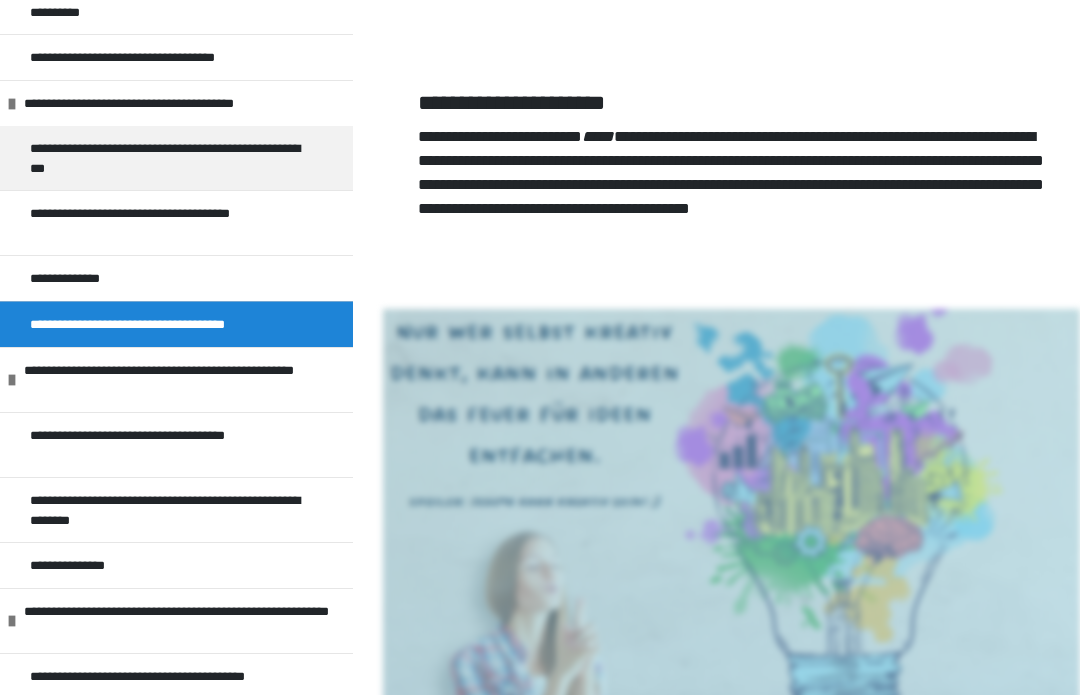 scroll, scrollTop: 1668, scrollLeft: 0, axis: vertical 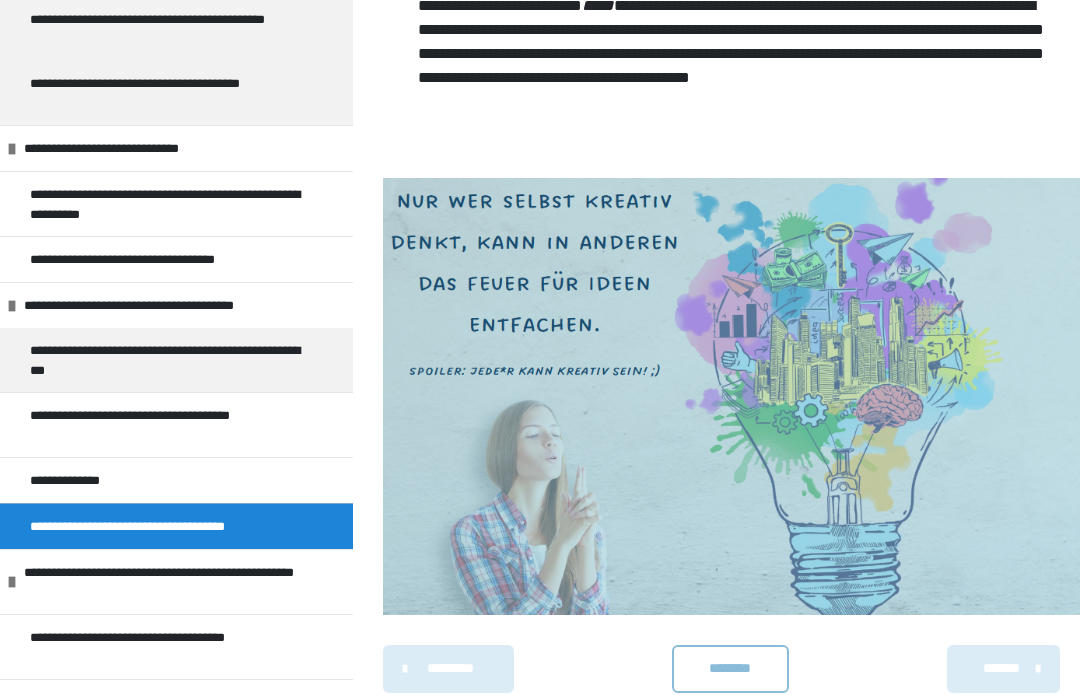 click on "**********" at bounding box center (176, 480) 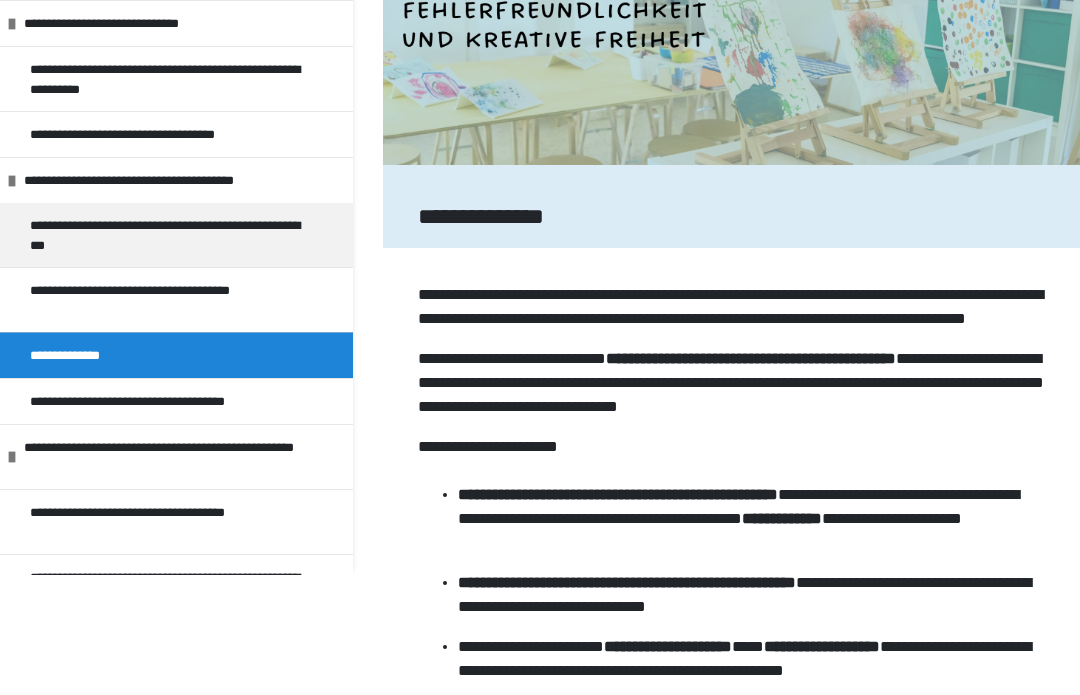 scroll, scrollTop: 156, scrollLeft: 0, axis: vertical 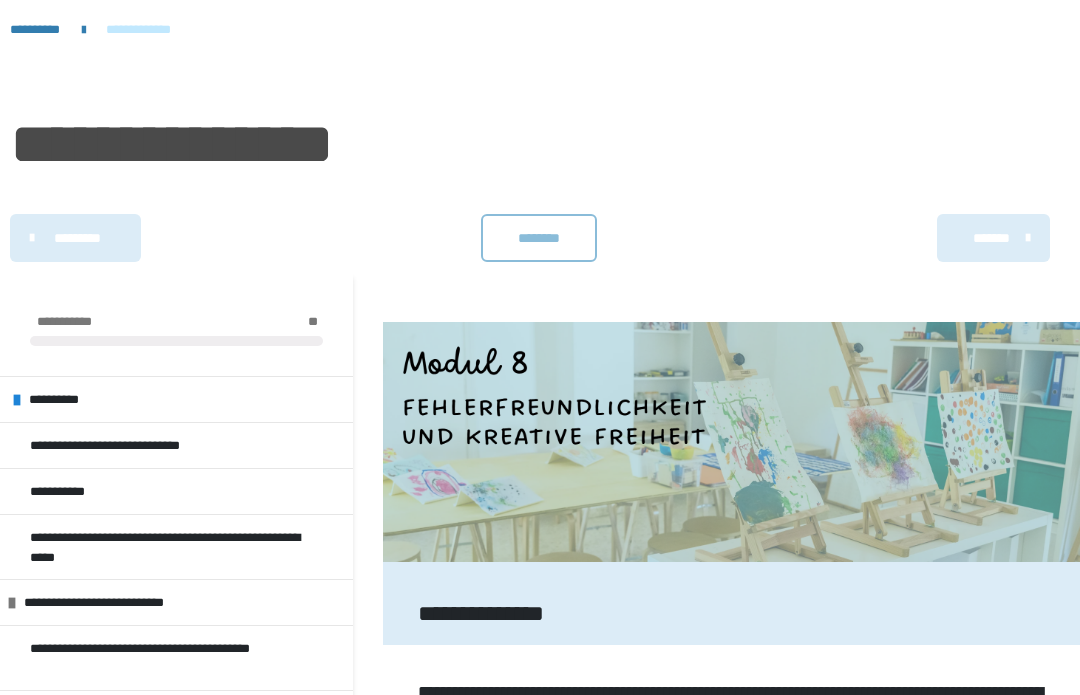 click on "**********" at bounding box center [139, 29] 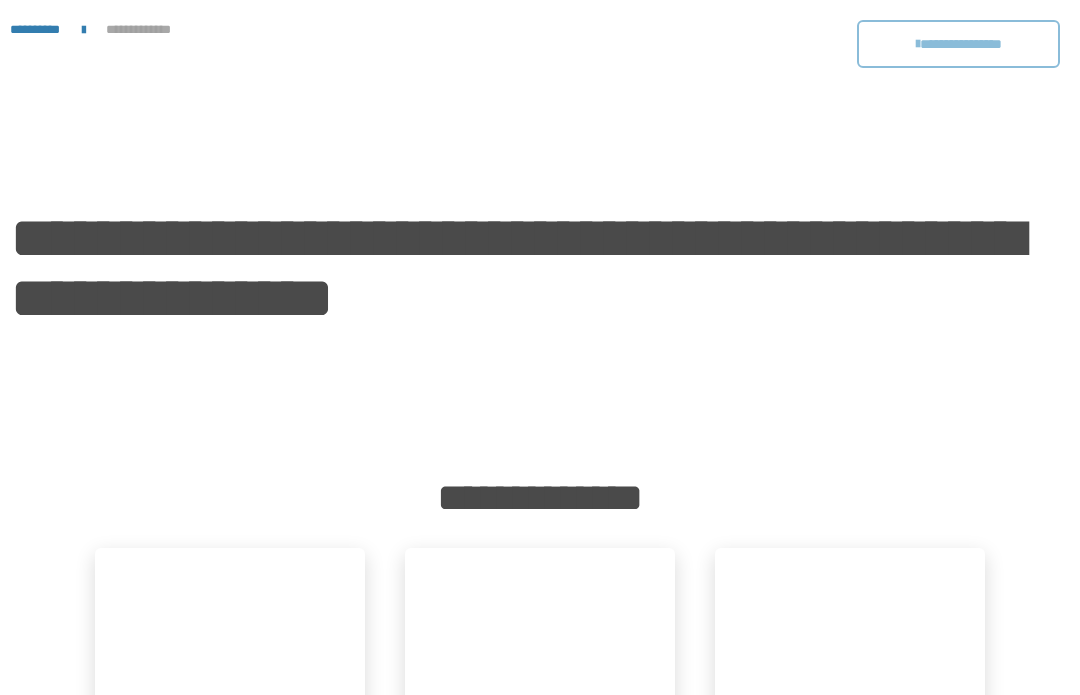 click on "**********" at bounding box center (36, 29) 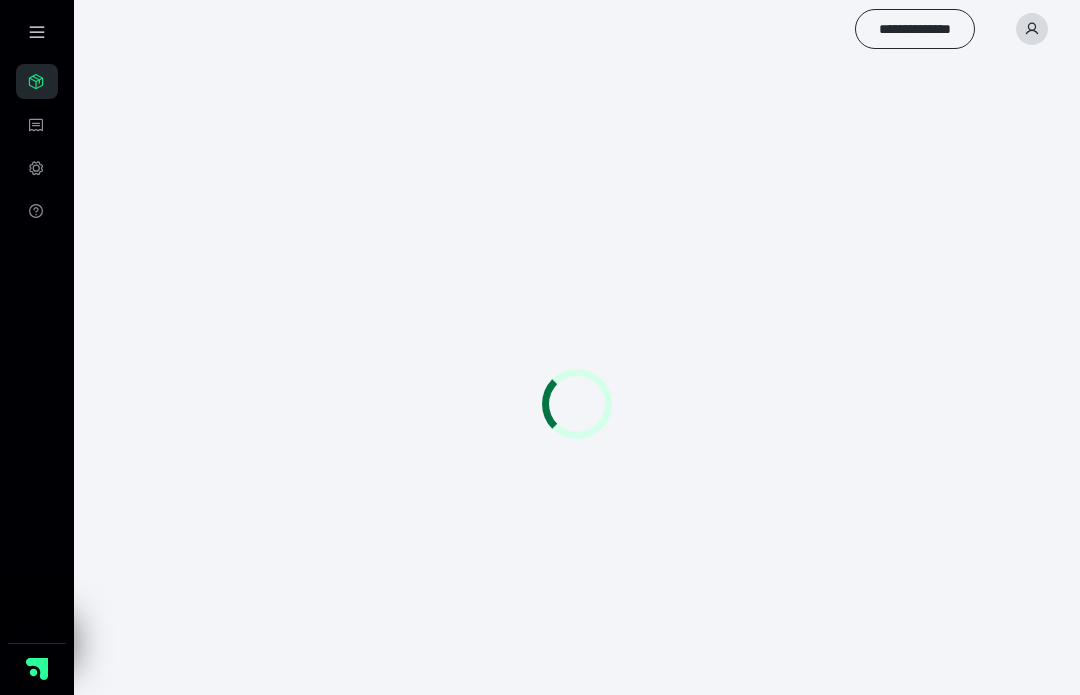 scroll, scrollTop: 0, scrollLeft: 0, axis: both 